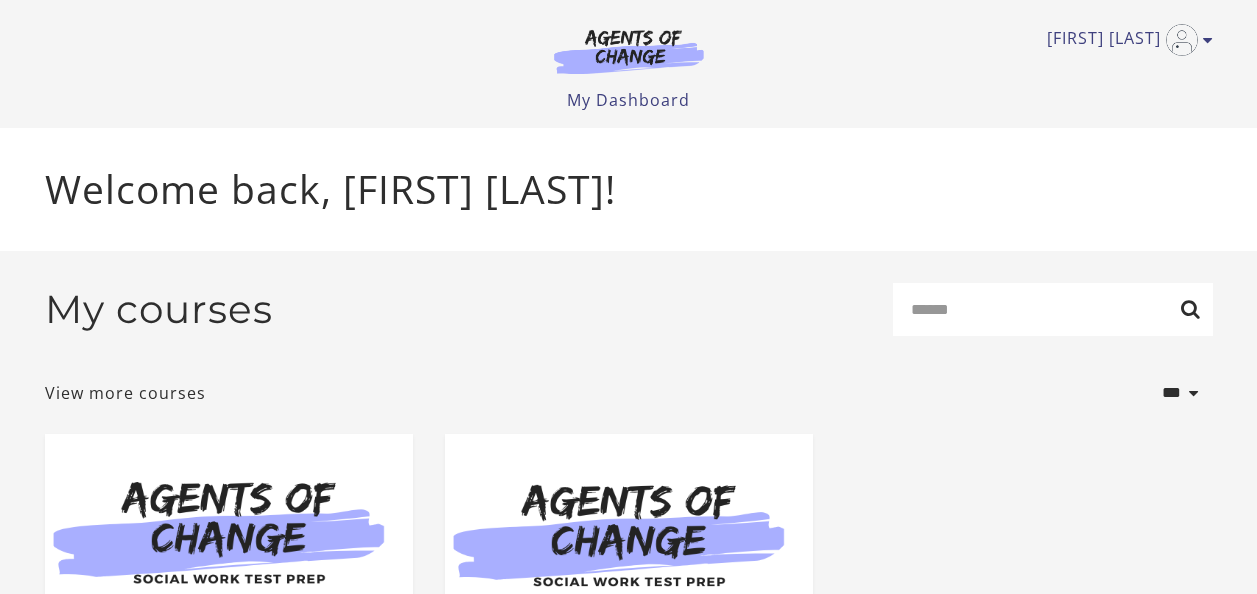 scroll, scrollTop: 0, scrollLeft: 0, axis: both 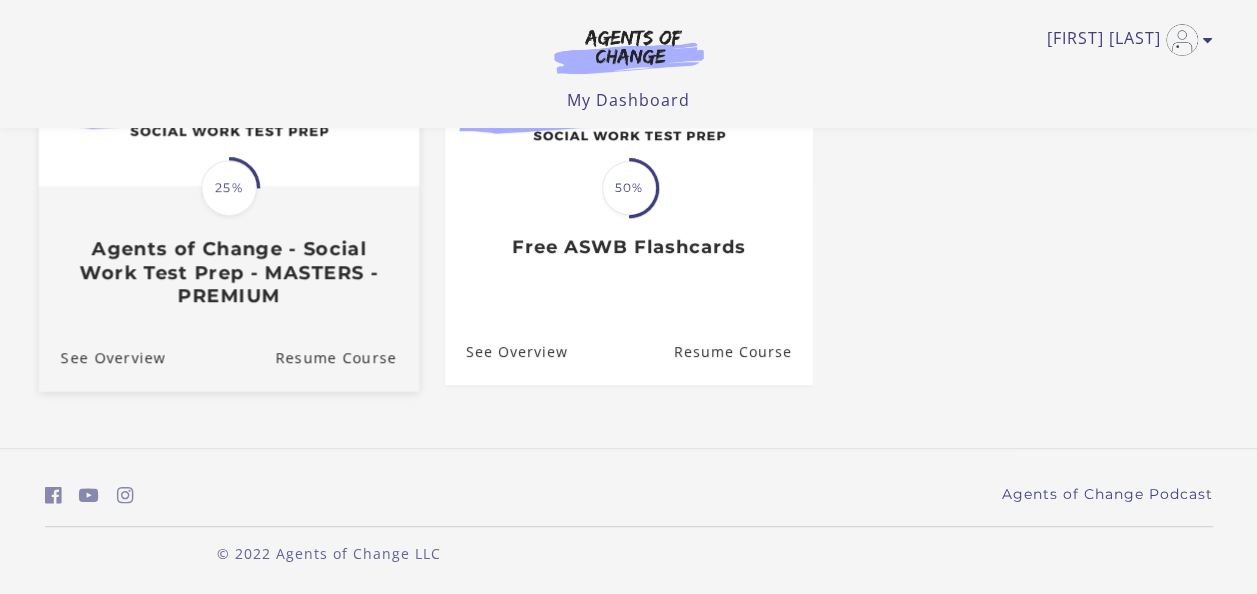 click on "Translation missing: en.liquid.partials.dashboard_course_card.progress_description: 25%
25%
Agents of Change - Social Work Test Prep - MASTERS - PREMIUM" at bounding box center [228, 247] 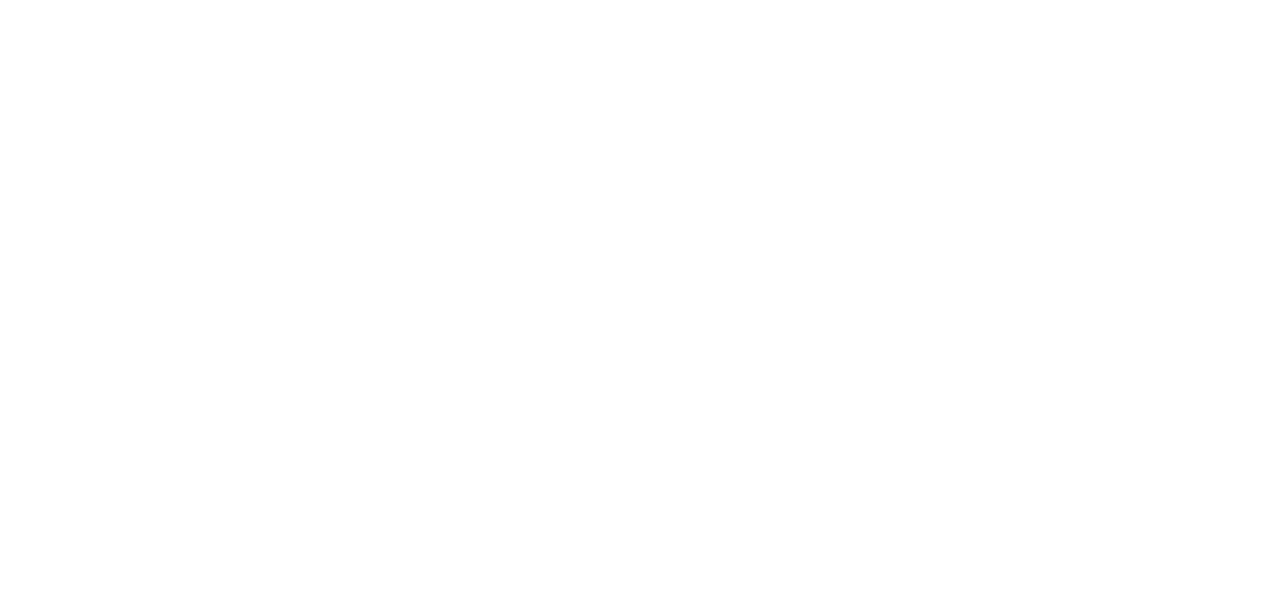 scroll, scrollTop: 0, scrollLeft: 0, axis: both 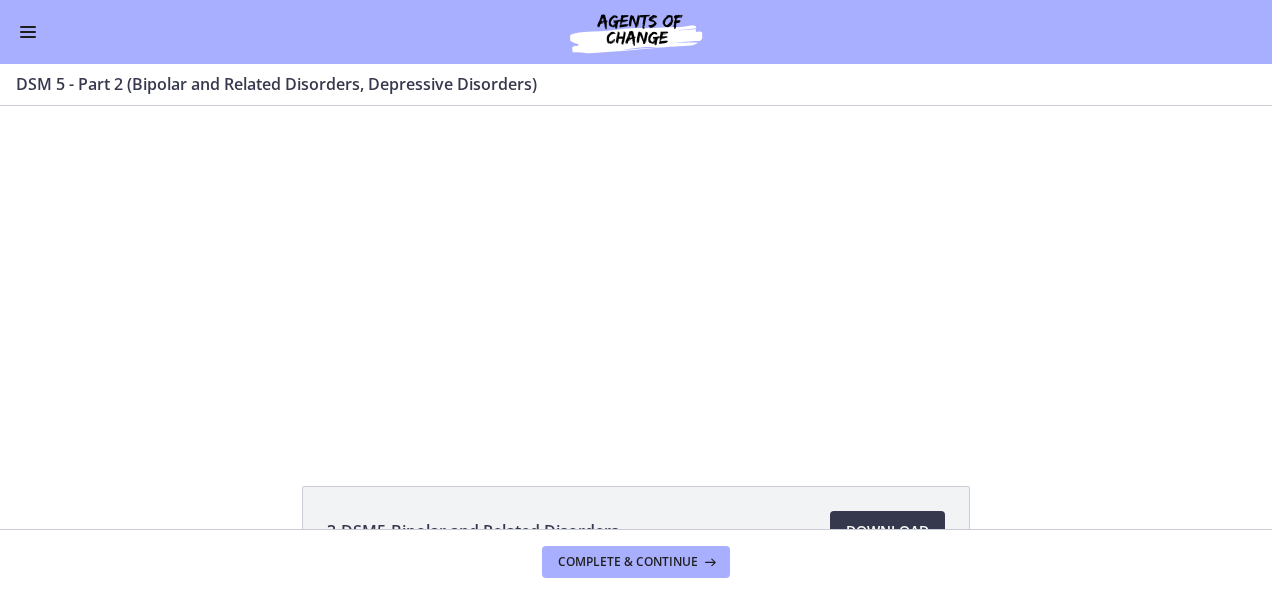 click at bounding box center [28, 32] 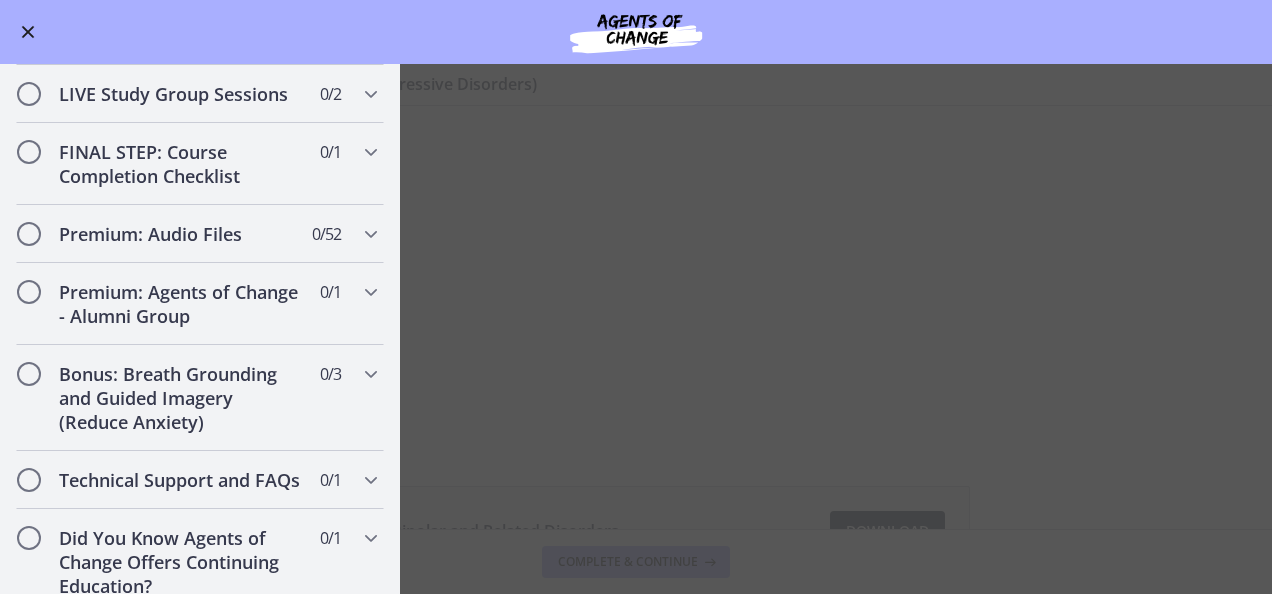 scroll, scrollTop: 2278, scrollLeft: 0, axis: vertical 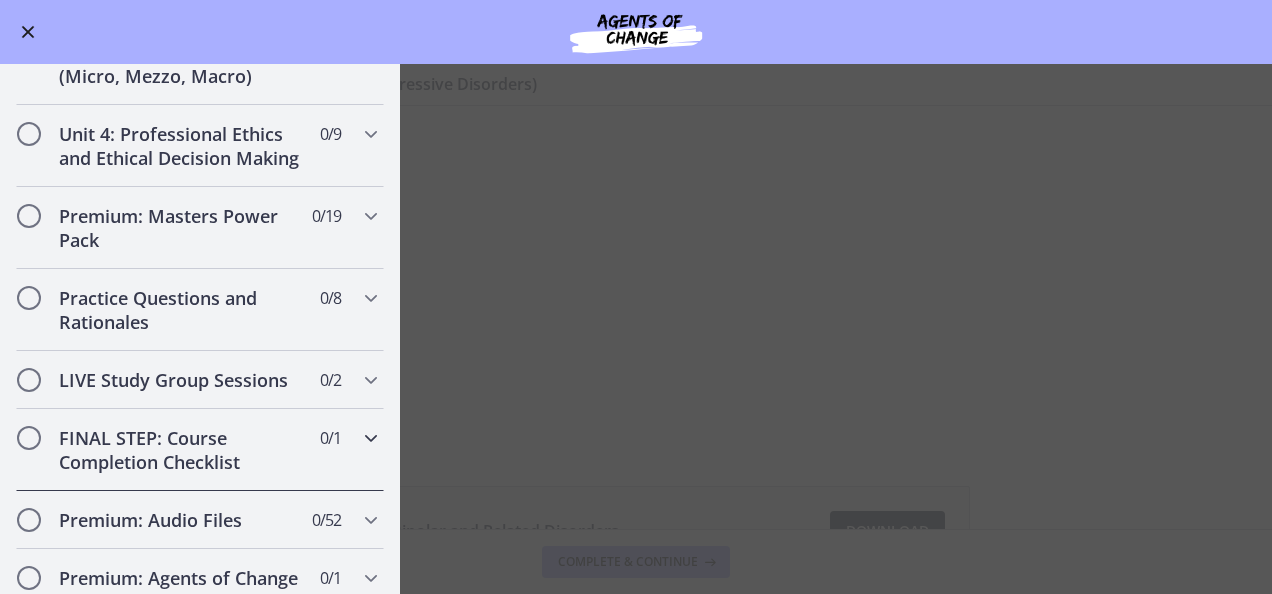 click on "FINAL STEP: Course Completion Checklist" at bounding box center (181, 450) 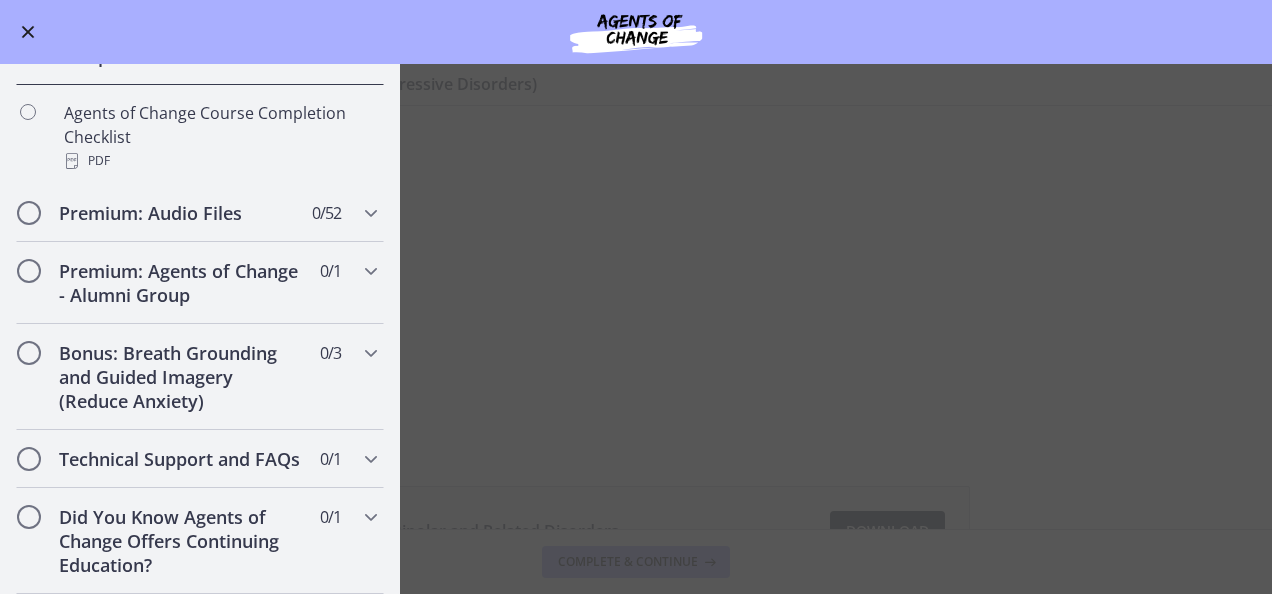 scroll, scrollTop: 670, scrollLeft: 0, axis: vertical 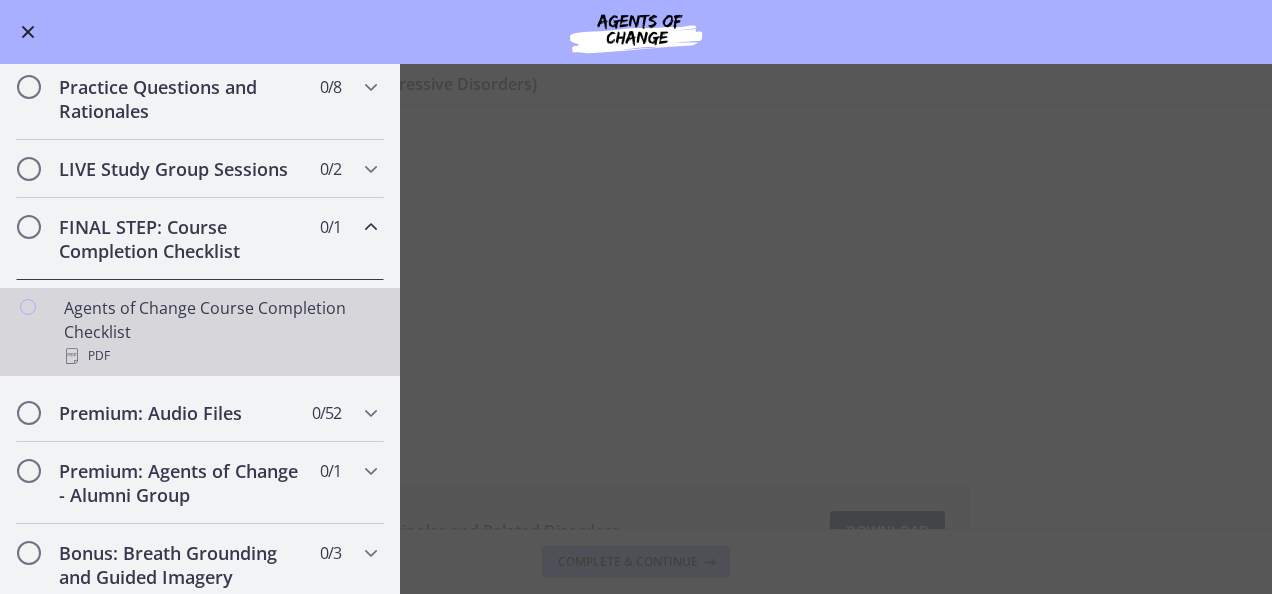 click on "PDF" at bounding box center (220, 356) 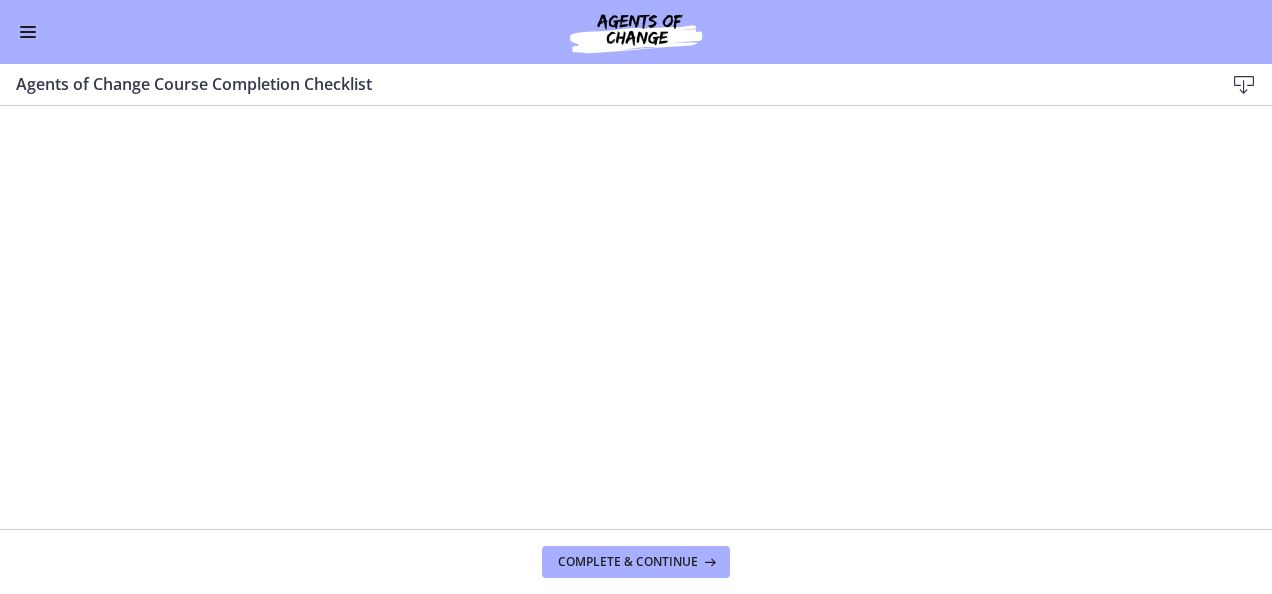 click at bounding box center [1244, 85] 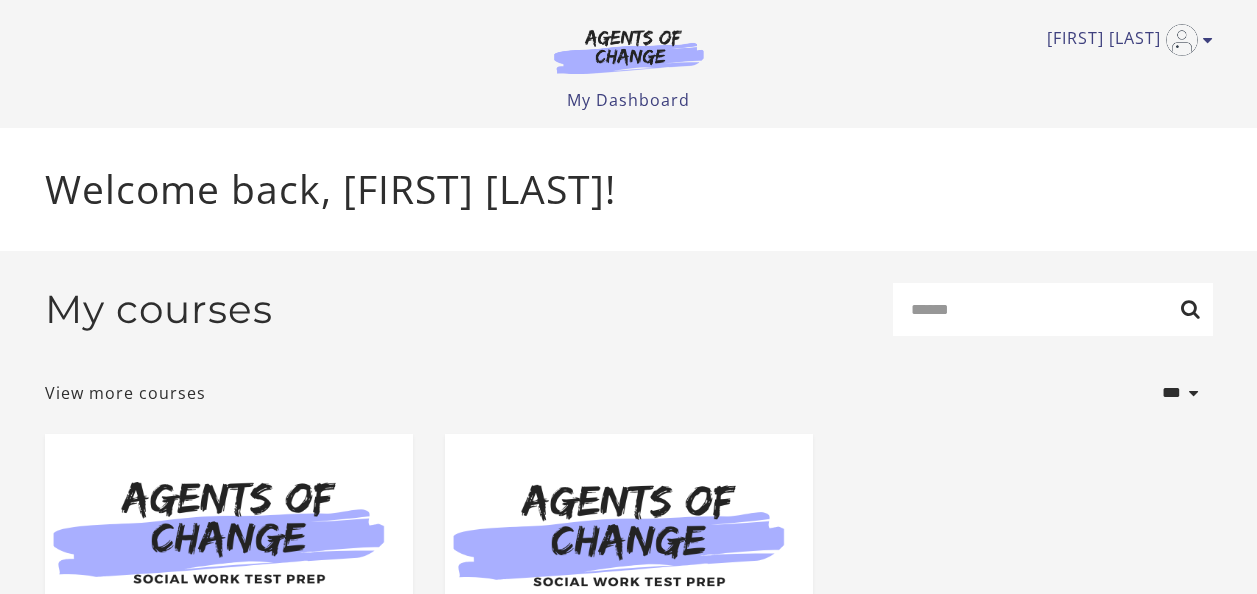 scroll, scrollTop: 0, scrollLeft: 0, axis: both 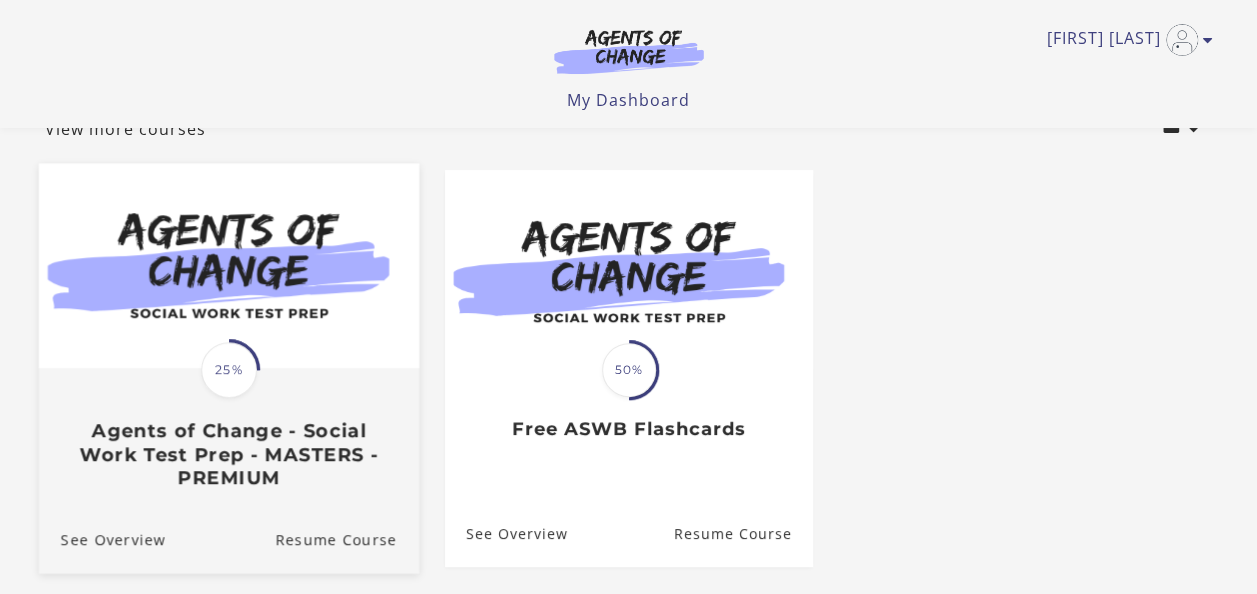 click on "25%" at bounding box center (229, 370) 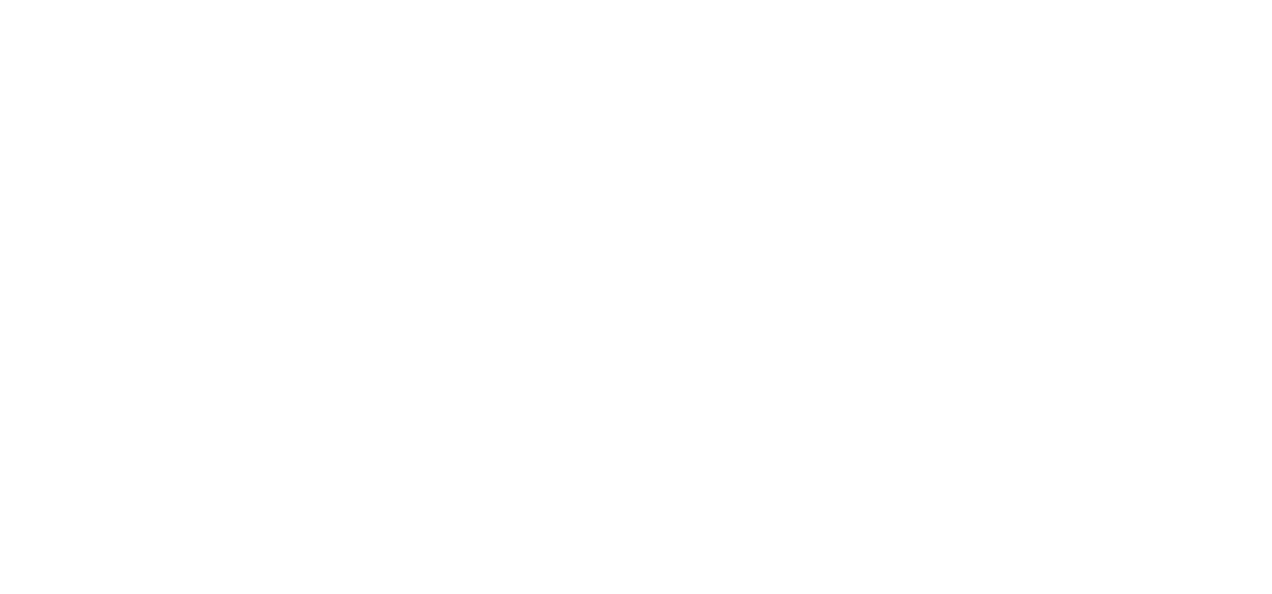 scroll, scrollTop: 0, scrollLeft: 0, axis: both 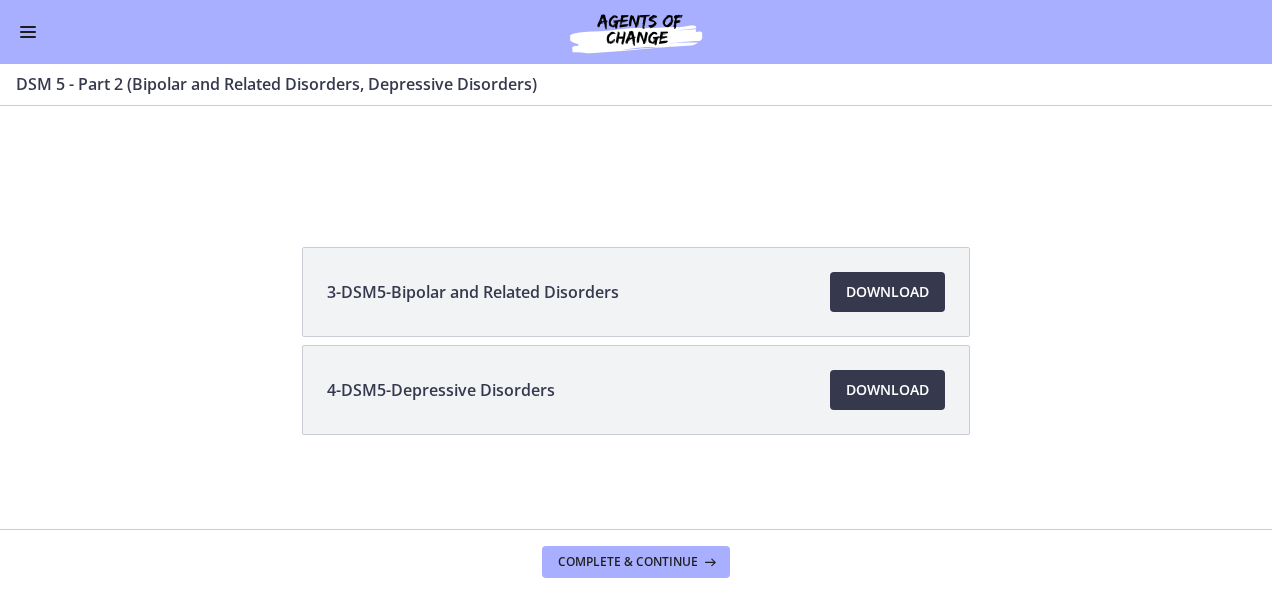 click at bounding box center (28, 32) 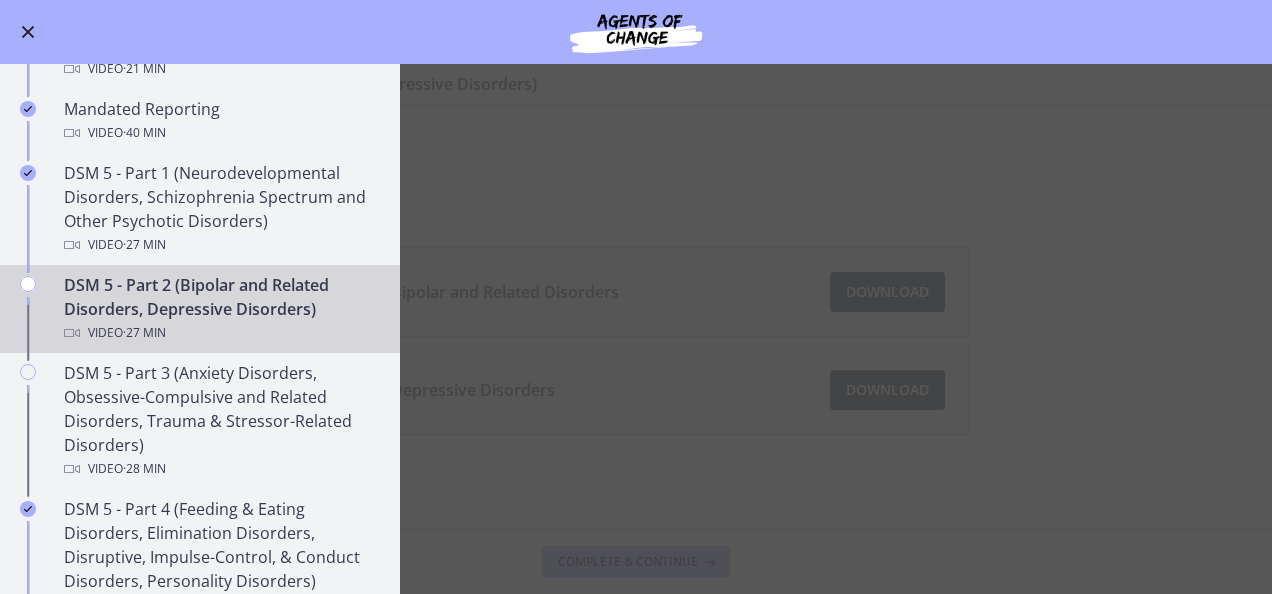 scroll, scrollTop: 751, scrollLeft: 0, axis: vertical 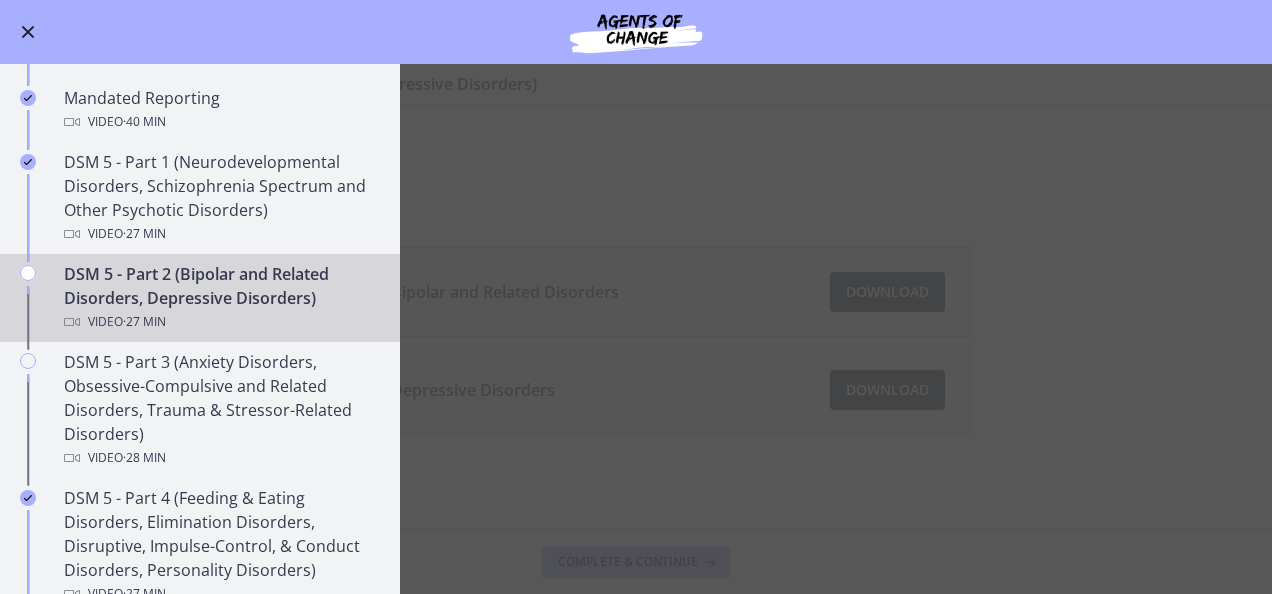 click on "DSM 5 - Part 2 (Bipolar and Related Disorders, Depressive Disorders)
Enable fullscreen
3-DSM5-Bipolar and Related Disorders
Download
Opens in a new window
4-DSM5-Depressive Disorders
Download
Opens in a new window" at bounding box center (636, 329) 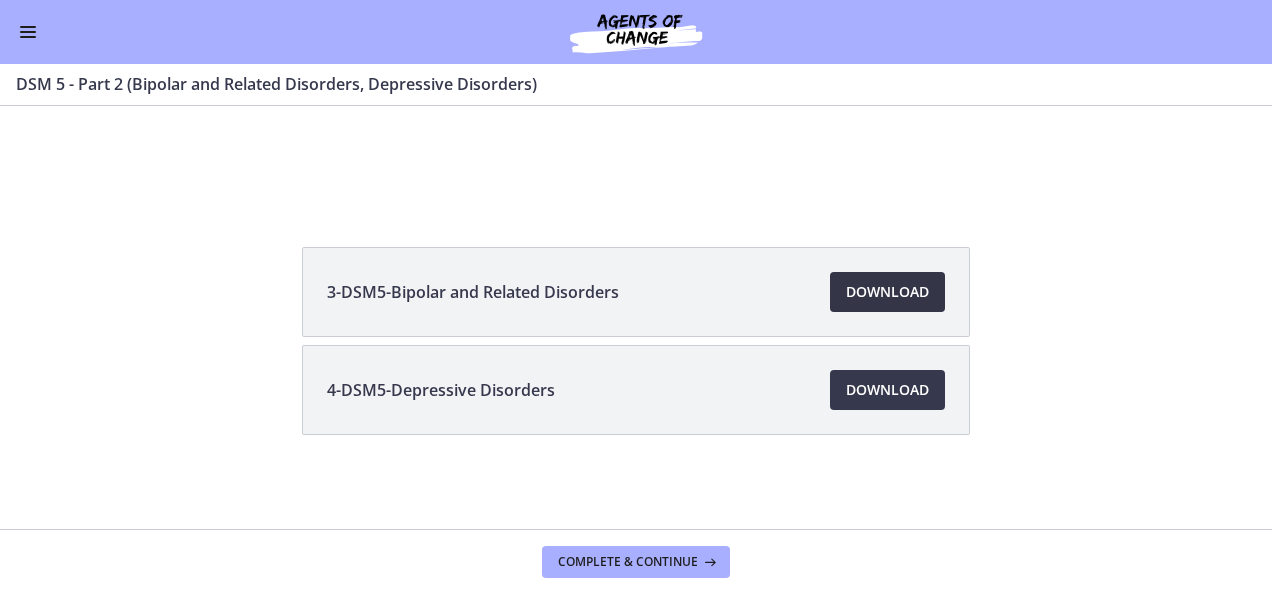 click on "Download
Opens in a new window" at bounding box center [887, 292] 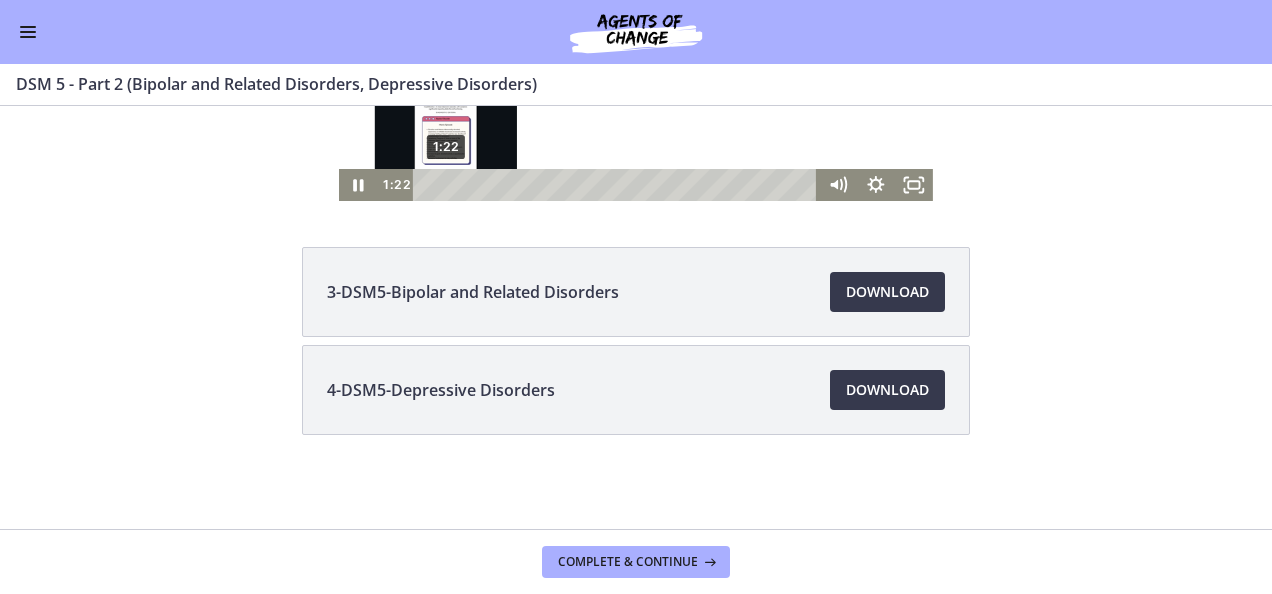 click on "1:22" at bounding box center (618, 185) 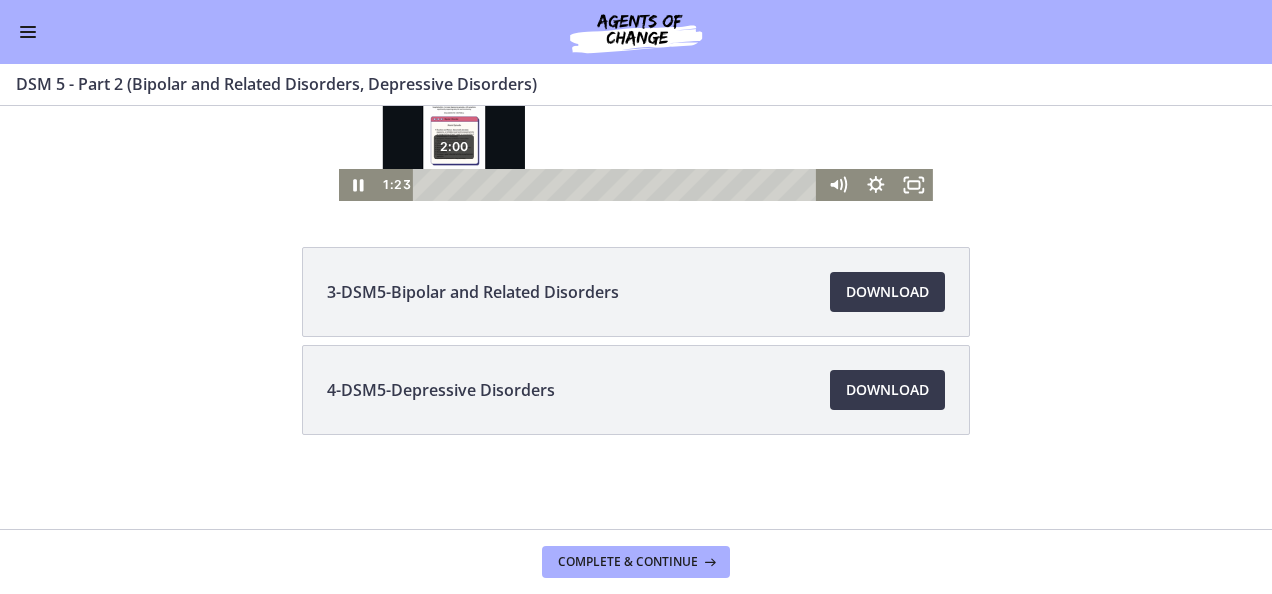 click on "2:00" at bounding box center (618, 185) 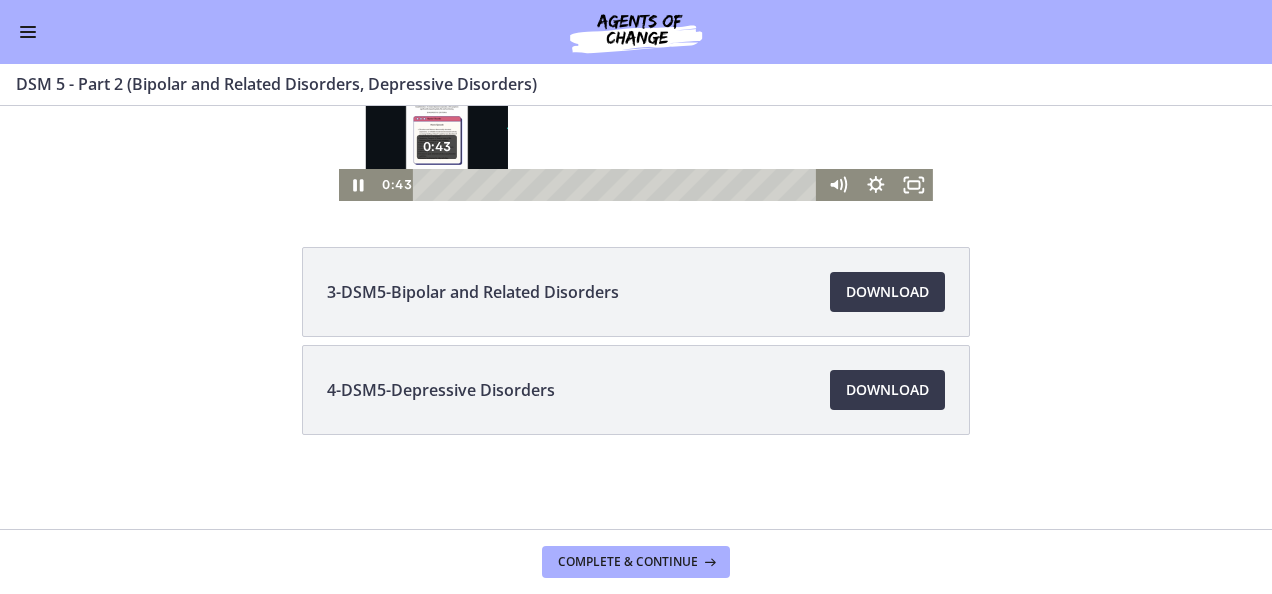 click on "0:43" at bounding box center [618, 185] 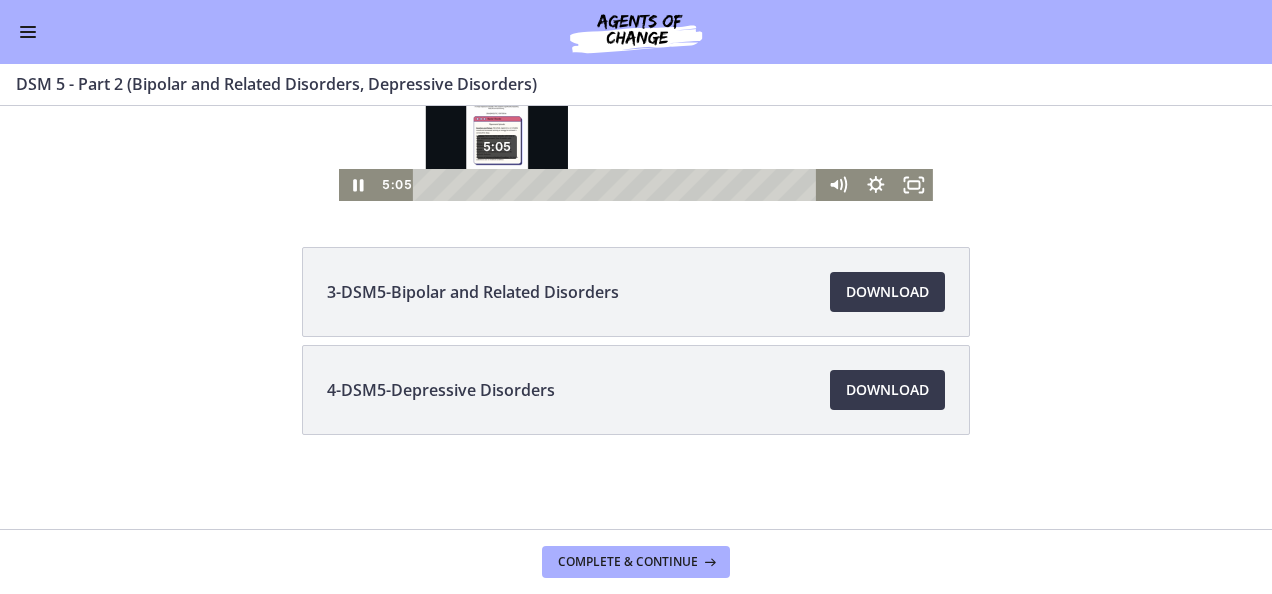 scroll, scrollTop: 0, scrollLeft: 0, axis: both 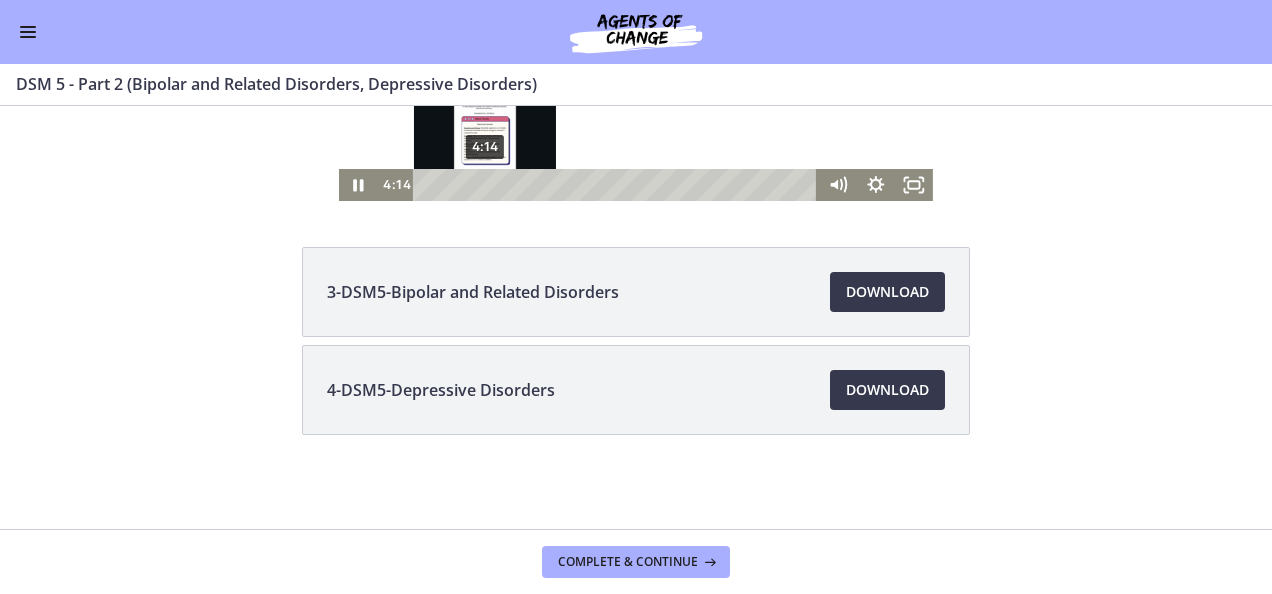 click on "4:14" at bounding box center [618, 185] 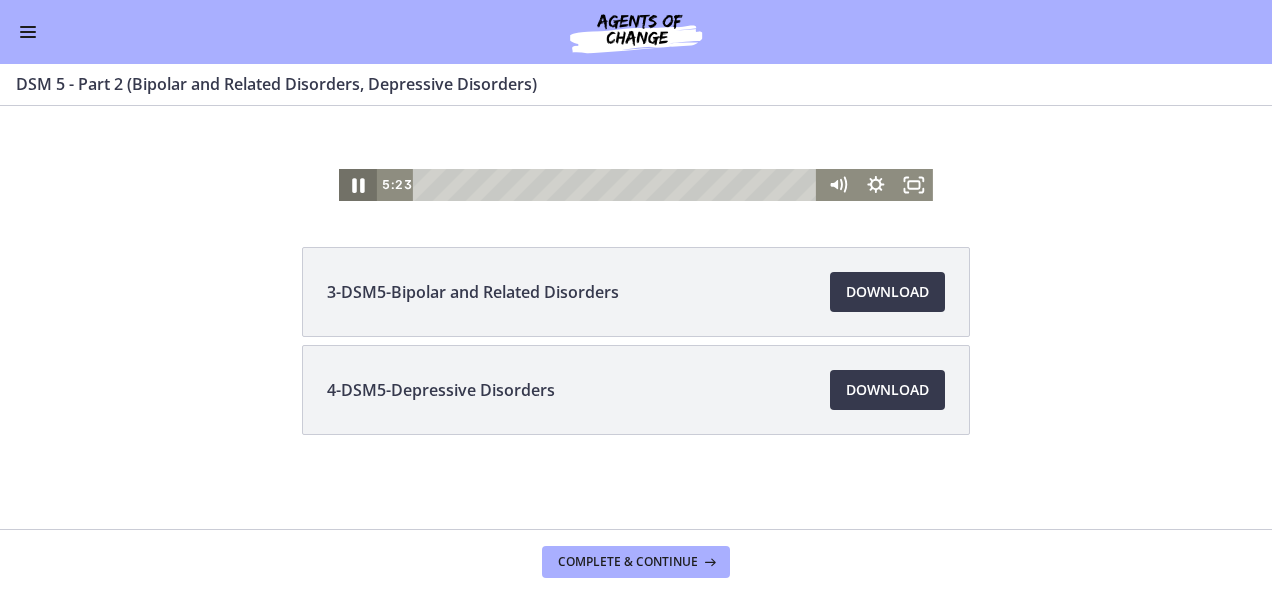 click 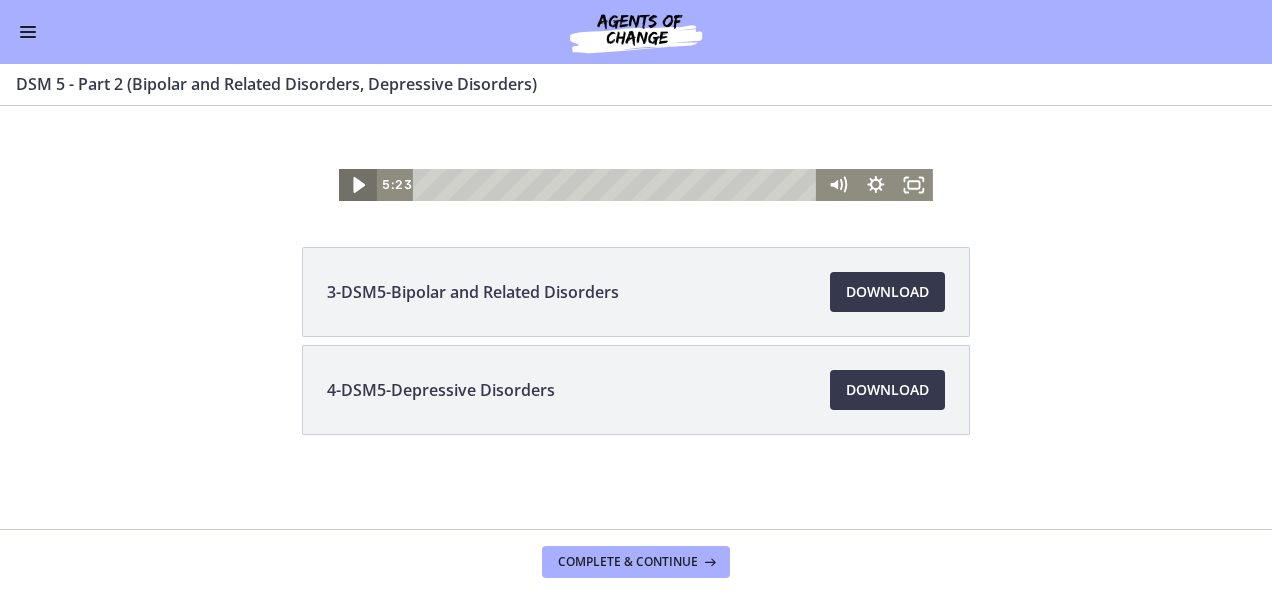 click 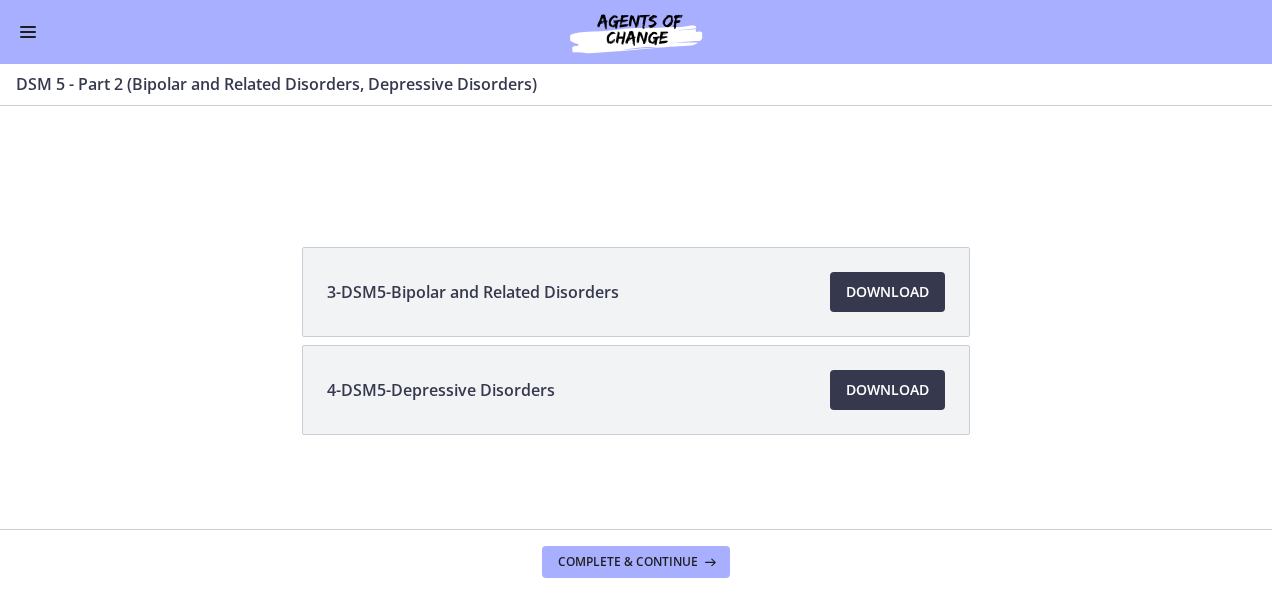 type 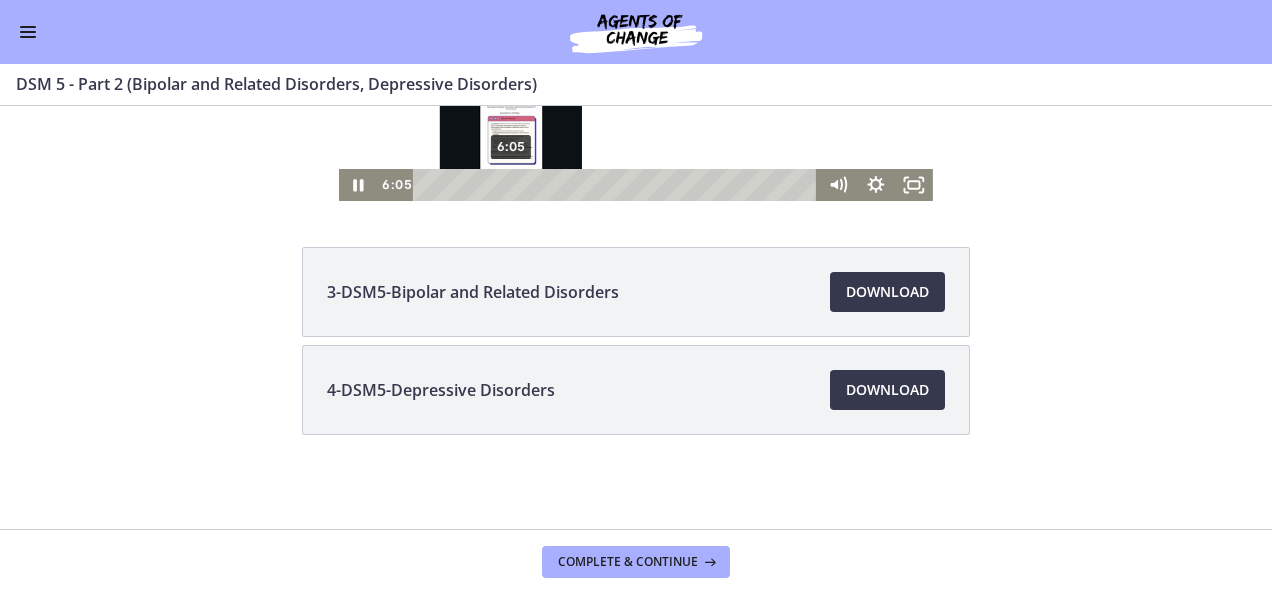 click on "6:05" at bounding box center (618, 185) 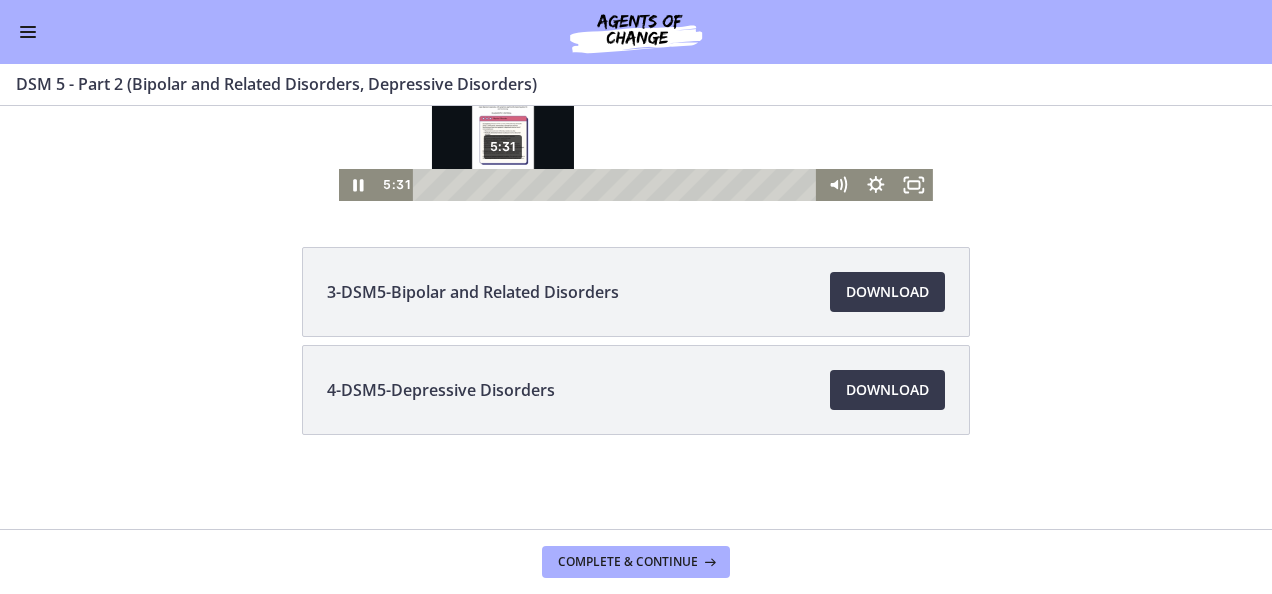 click on "5:31" at bounding box center (618, 185) 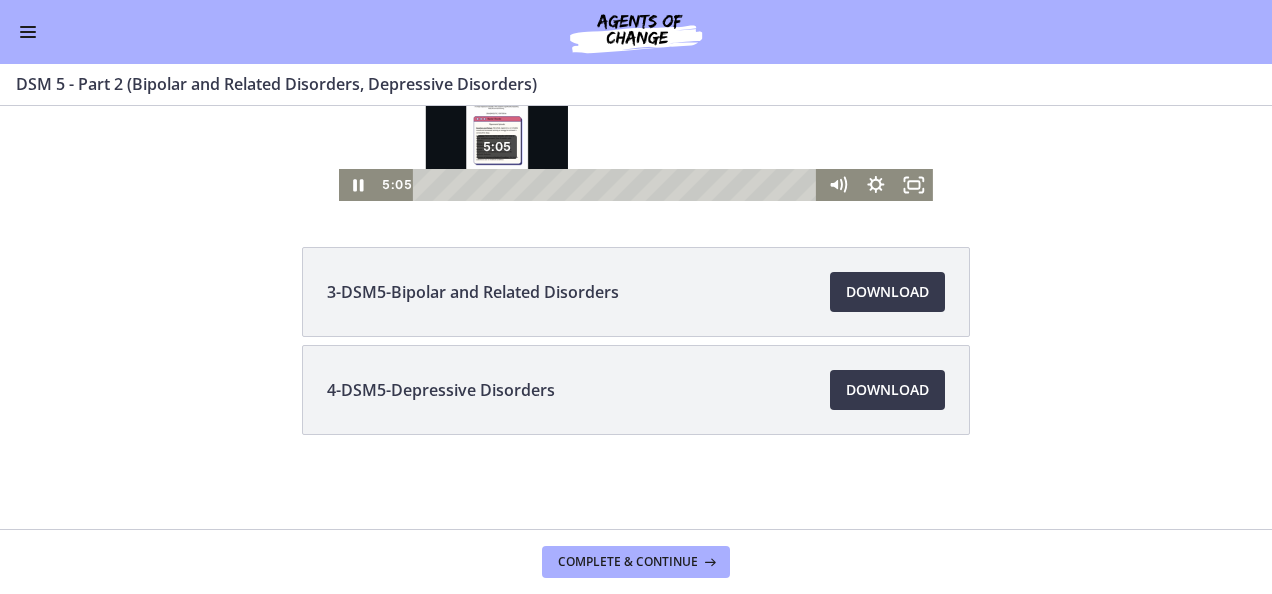 click on "5:05" at bounding box center (618, 185) 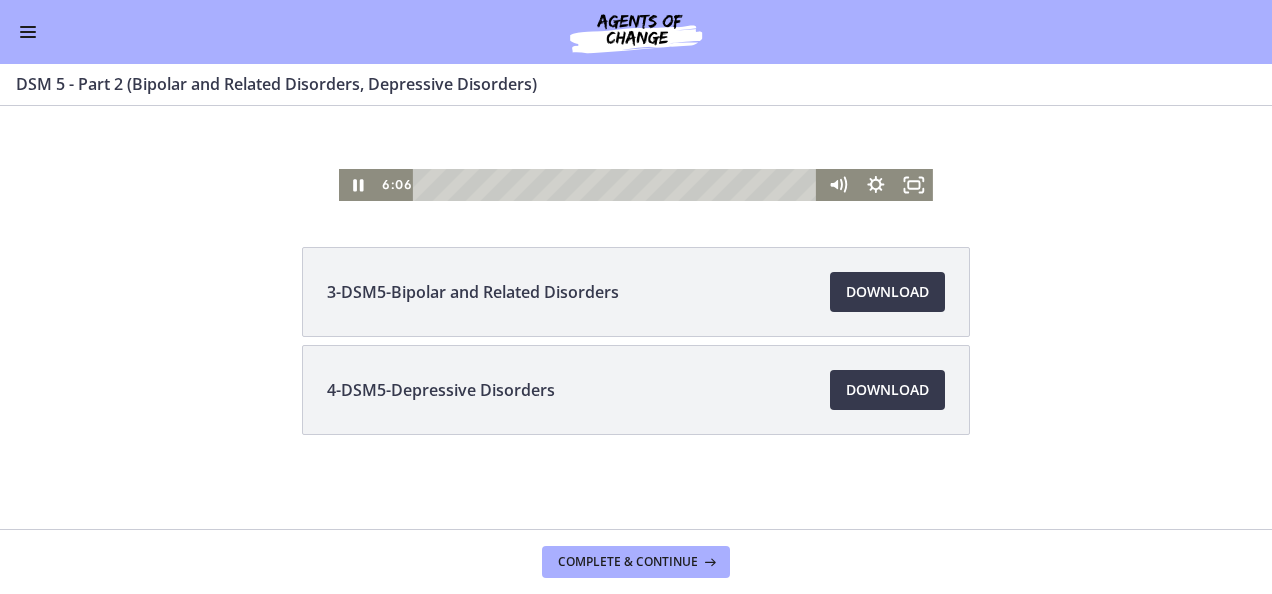 click at bounding box center [28, 32] 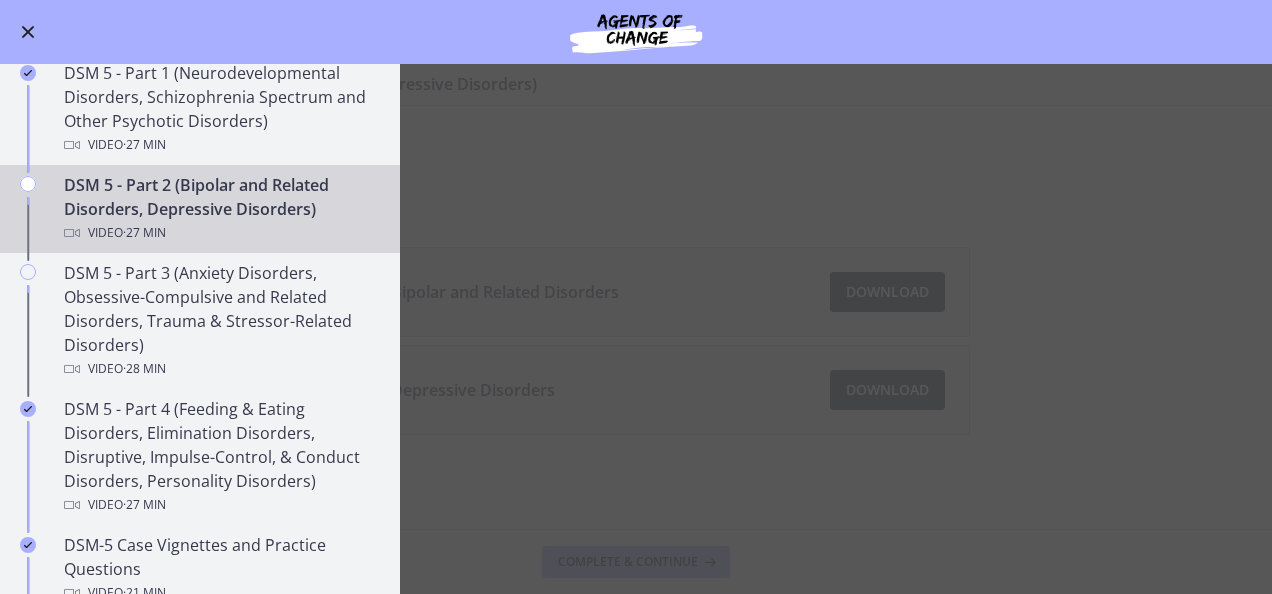 scroll, scrollTop: 844, scrollLeft: 0, axis: vertical 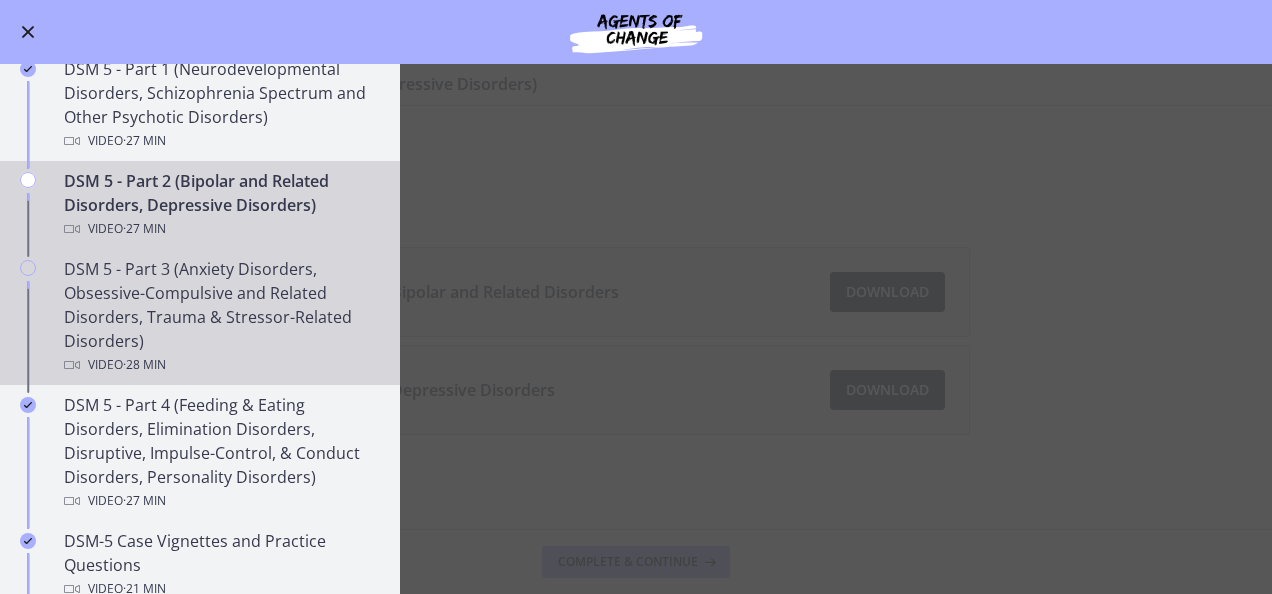click on "DSM 5 - Part 3 (Anxiety Disorders, Obsessive-Compulsive and Related Disorders, Trauma & Stressor-Related Disorders)
Video
·  28 min" at bounding box center [220, 317] 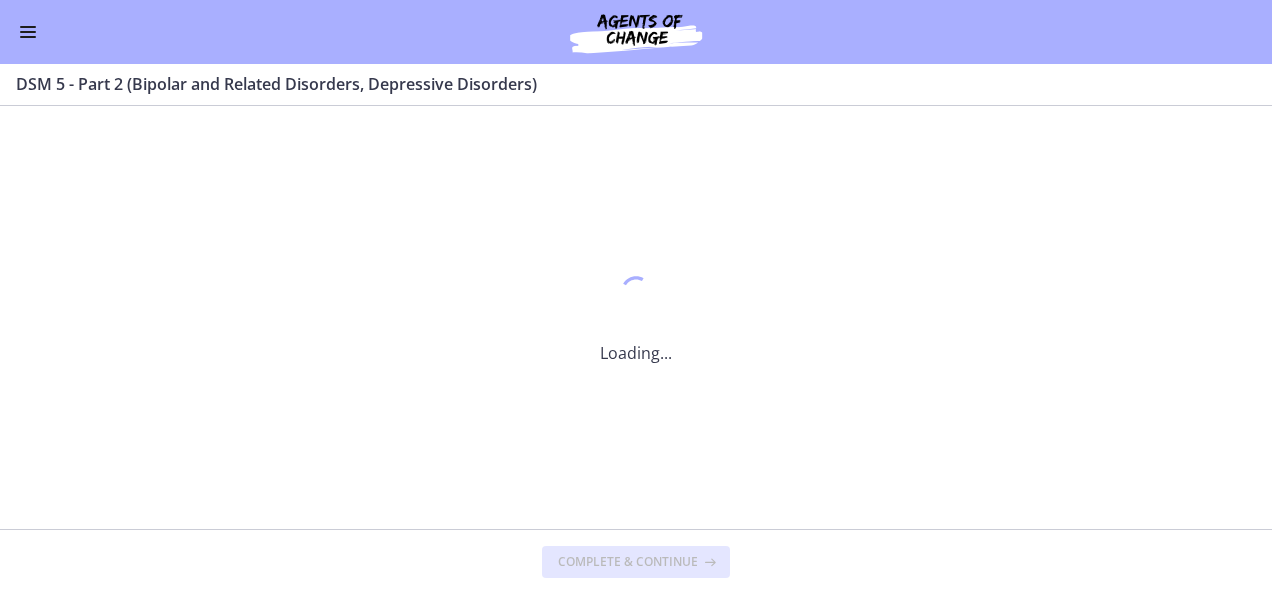scroll, scrollTop: 0, scrollLeft: 0, axis: both 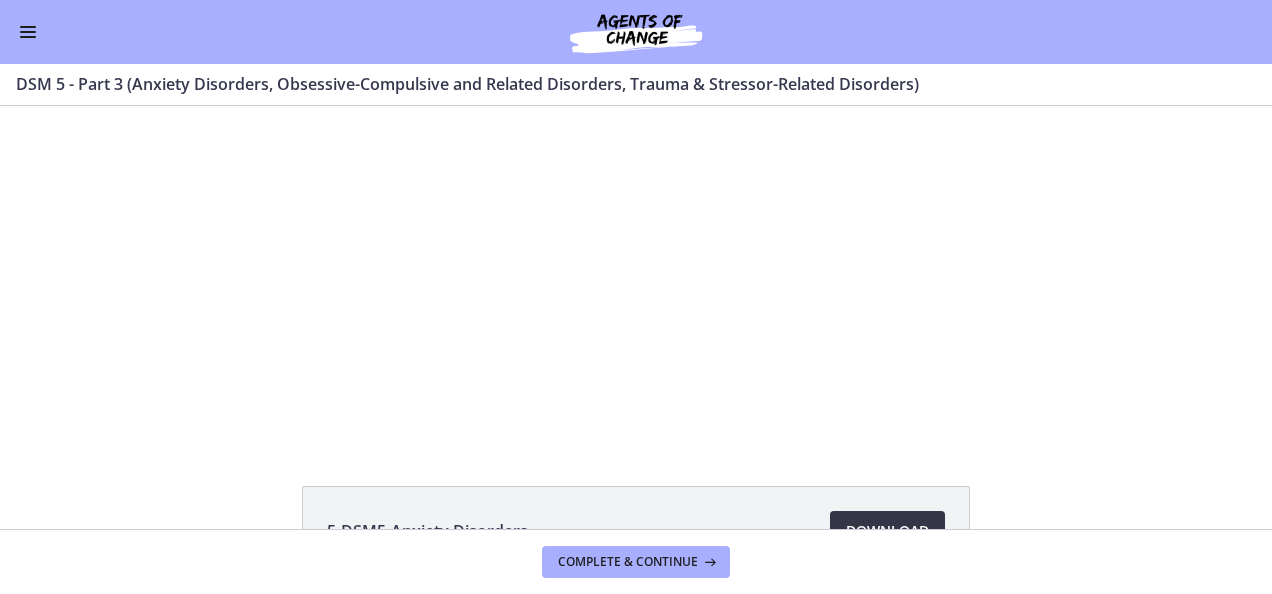 click on "Download
Opens in a new window" at bounding box center [887, 531] 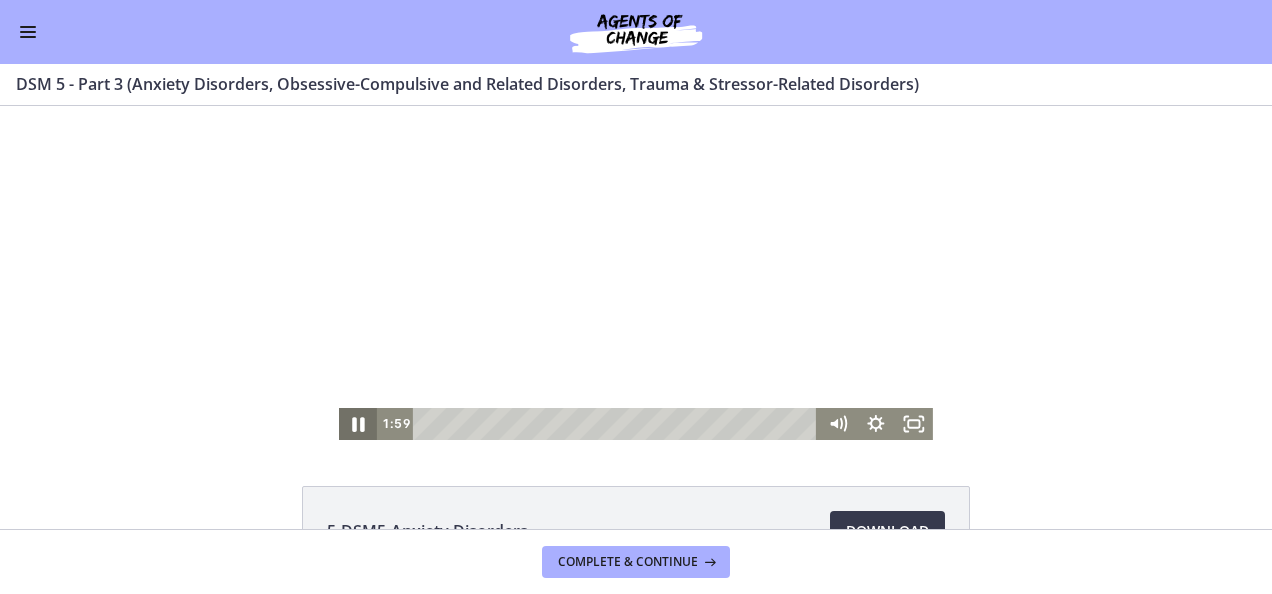 click 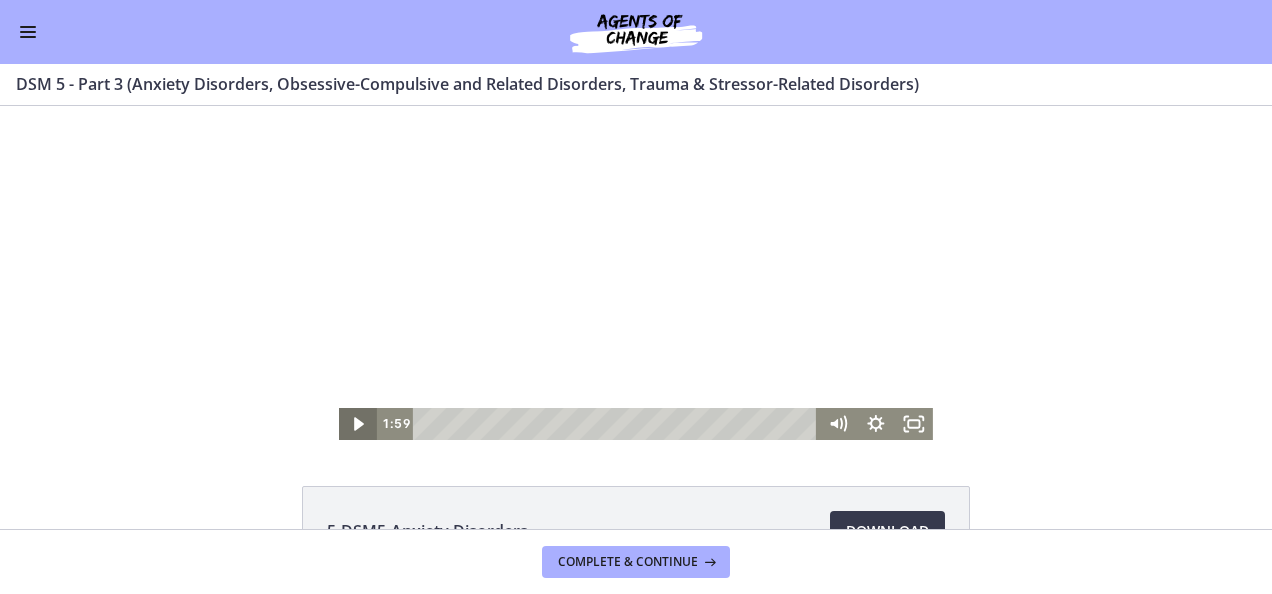 click 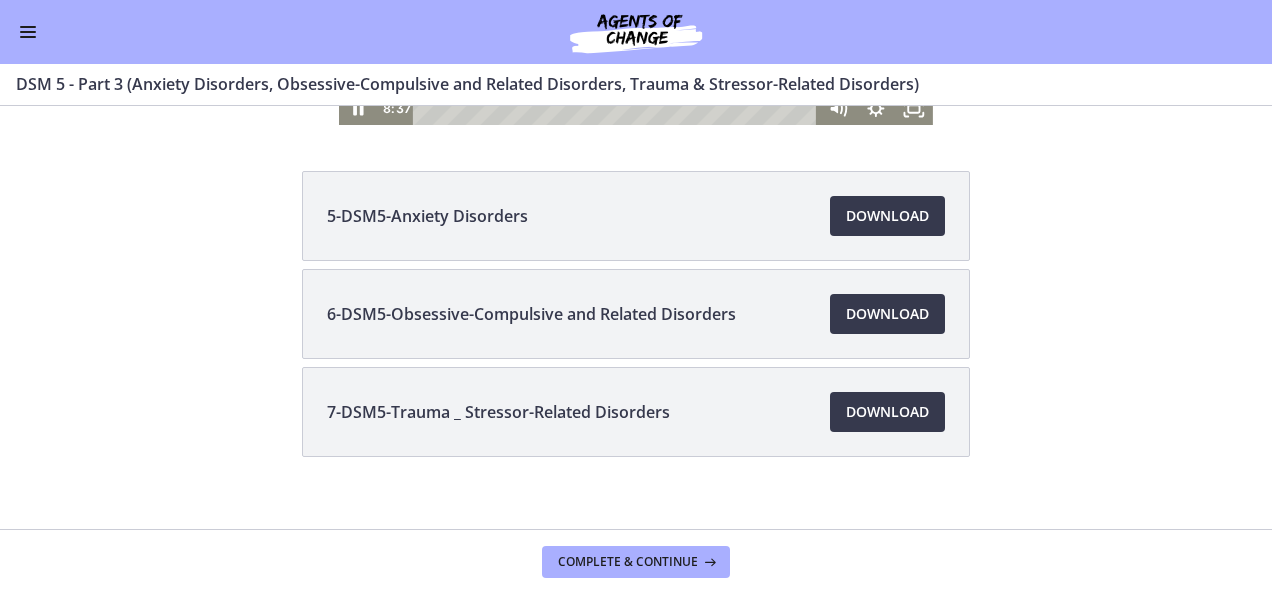 scroll, scrollTop: 320, scrollLeft: 0, axis: vertical 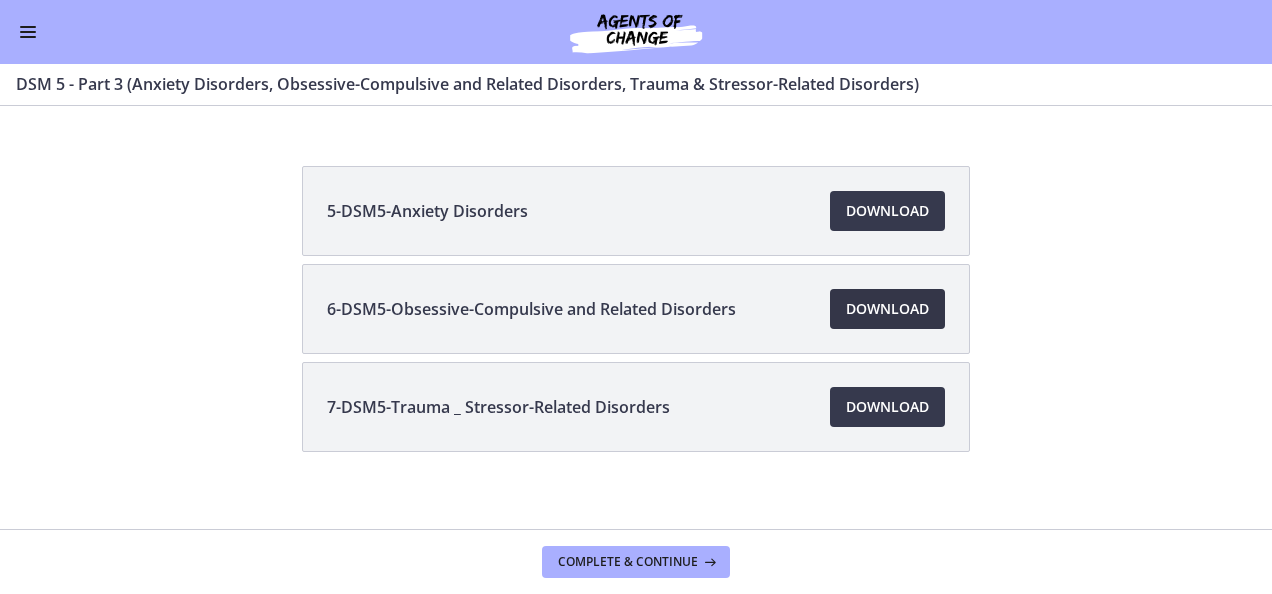 click on "Download
Opens in a new window" at bounding box center [887, 309] 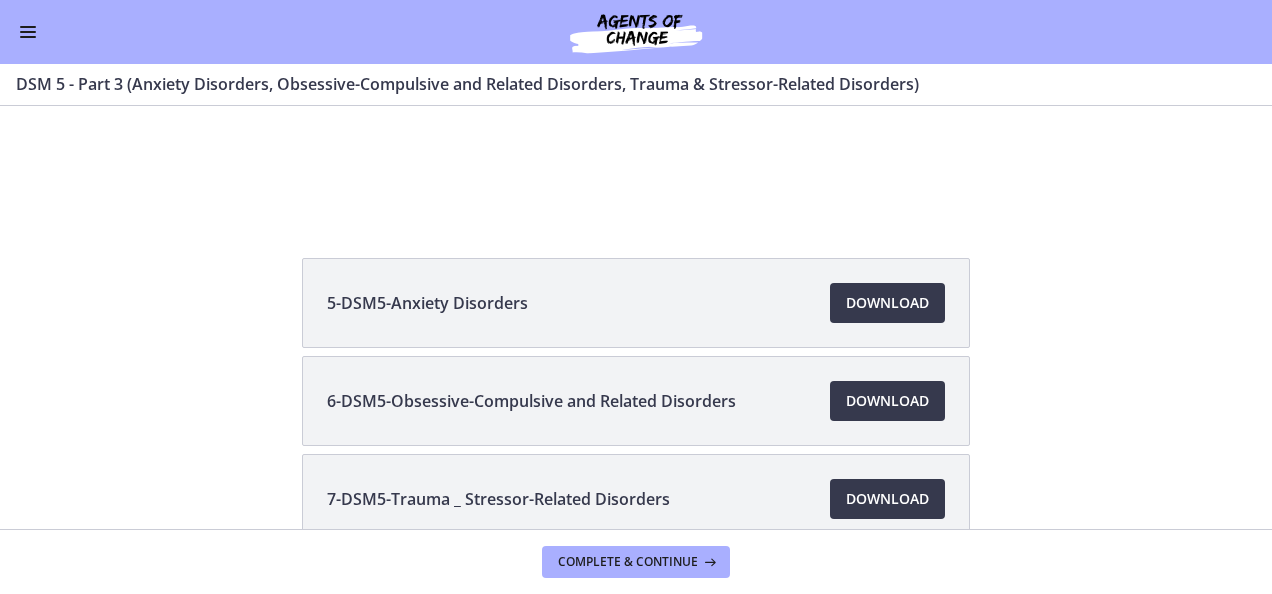scroll, scrollTop: 241, scrollLeft: 0, axis: vertical 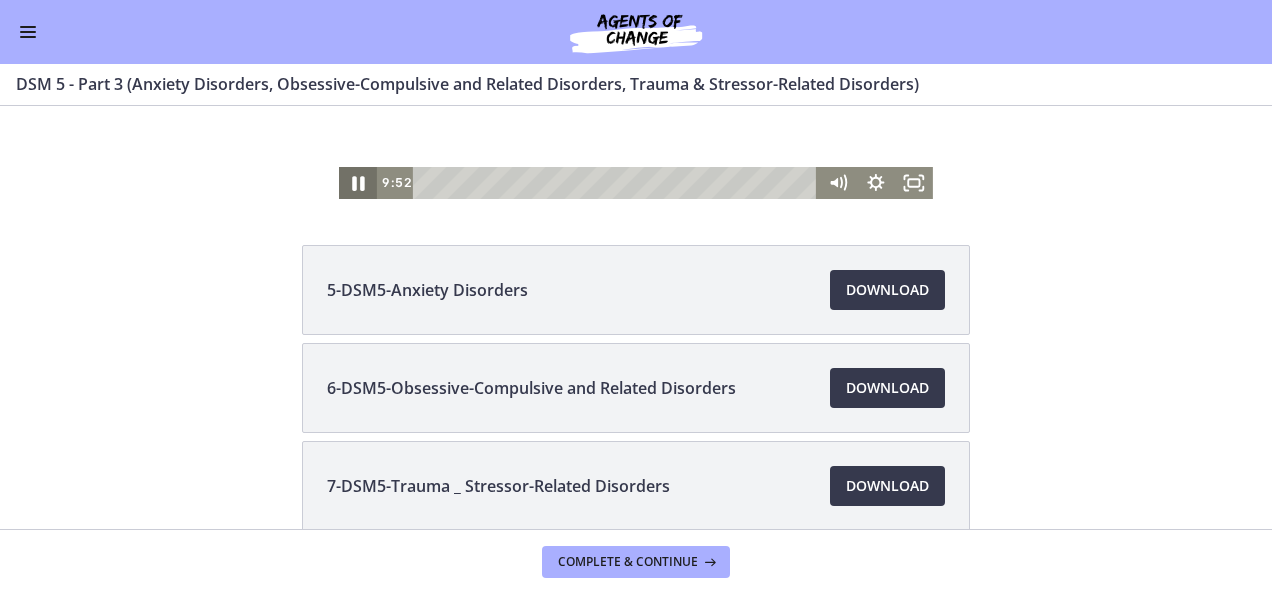 click 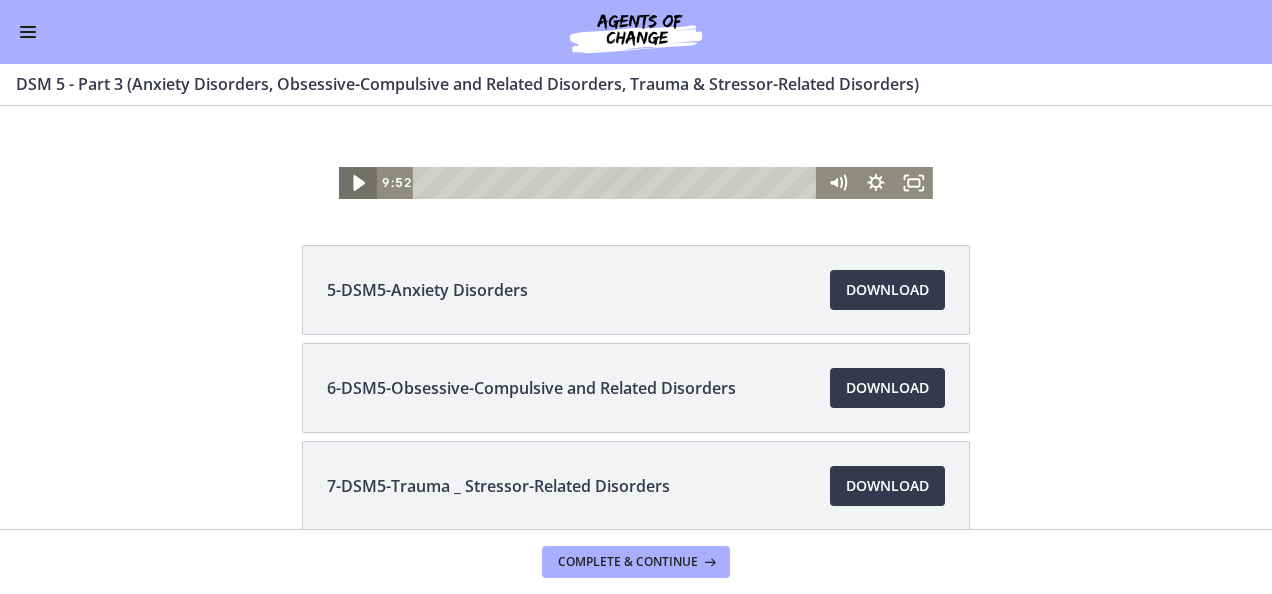 click 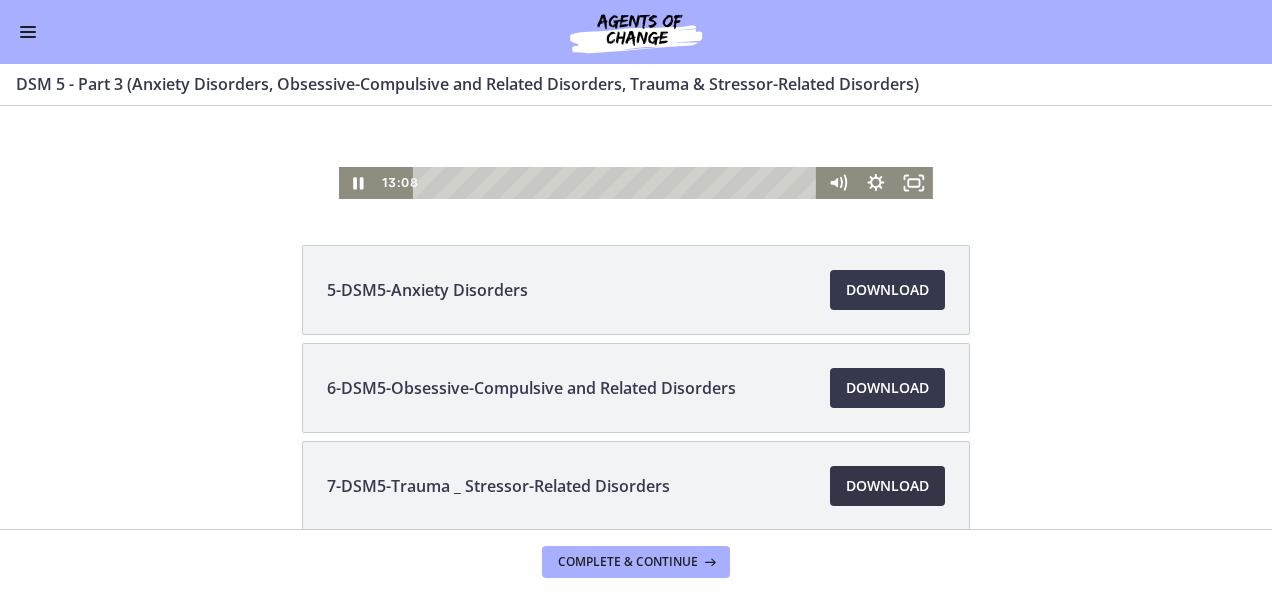 click on "Download
Opens in a new window" at bounding box center [887, 486] 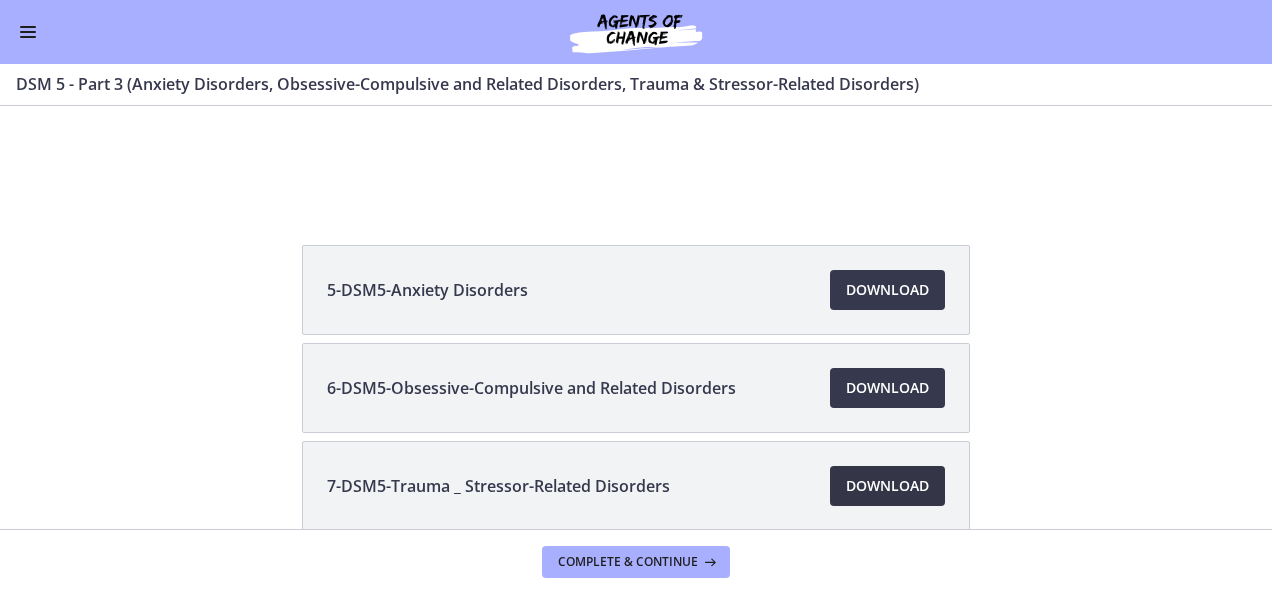click on "Download
Opens in a new window" at bounding box center (887, 486) 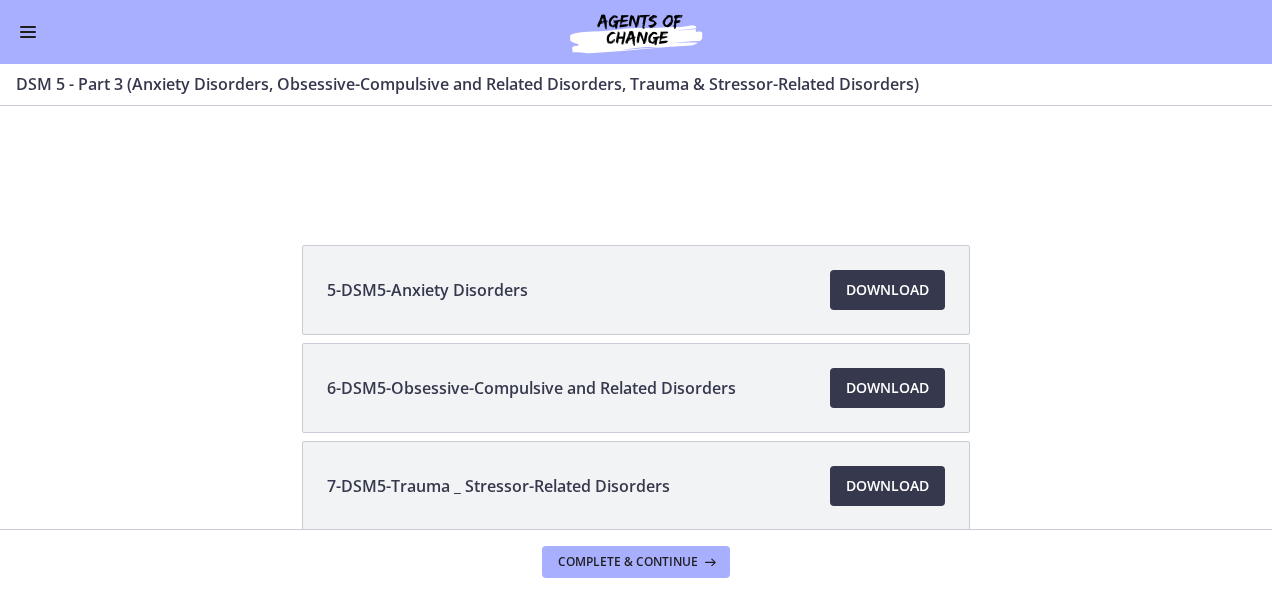 click on "7-DSM5-Trauma _ Stressor-Related Disorders" at bounding box center (498, 486) 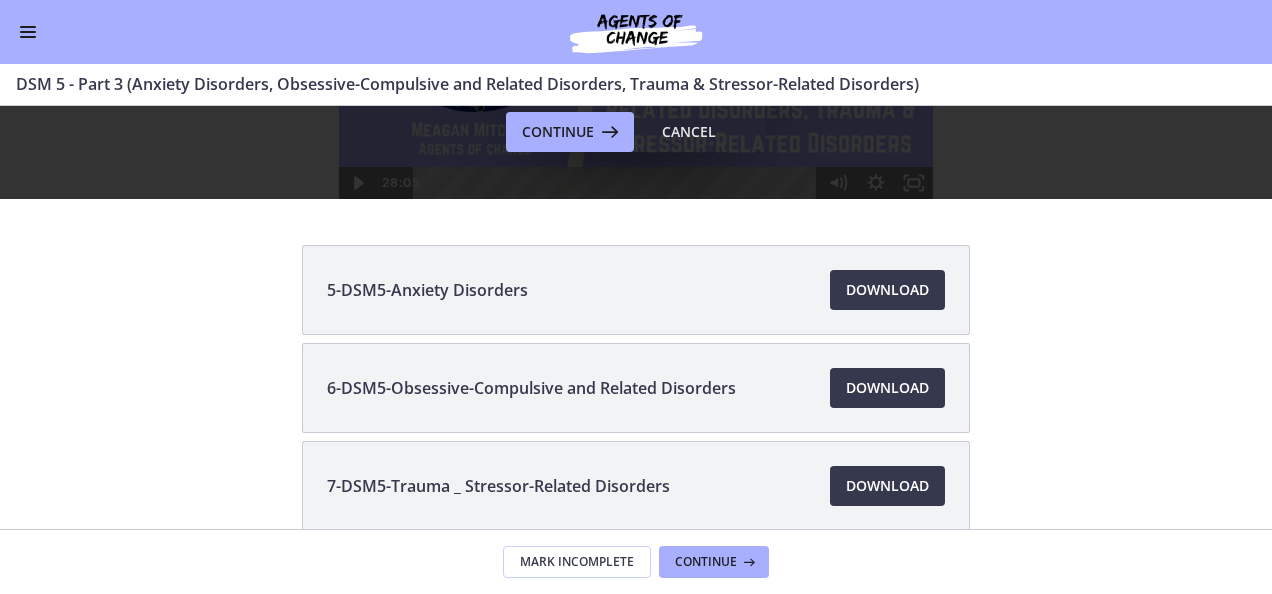 scroll, scrollTop: 0, scrollLeft: 0, axis: both 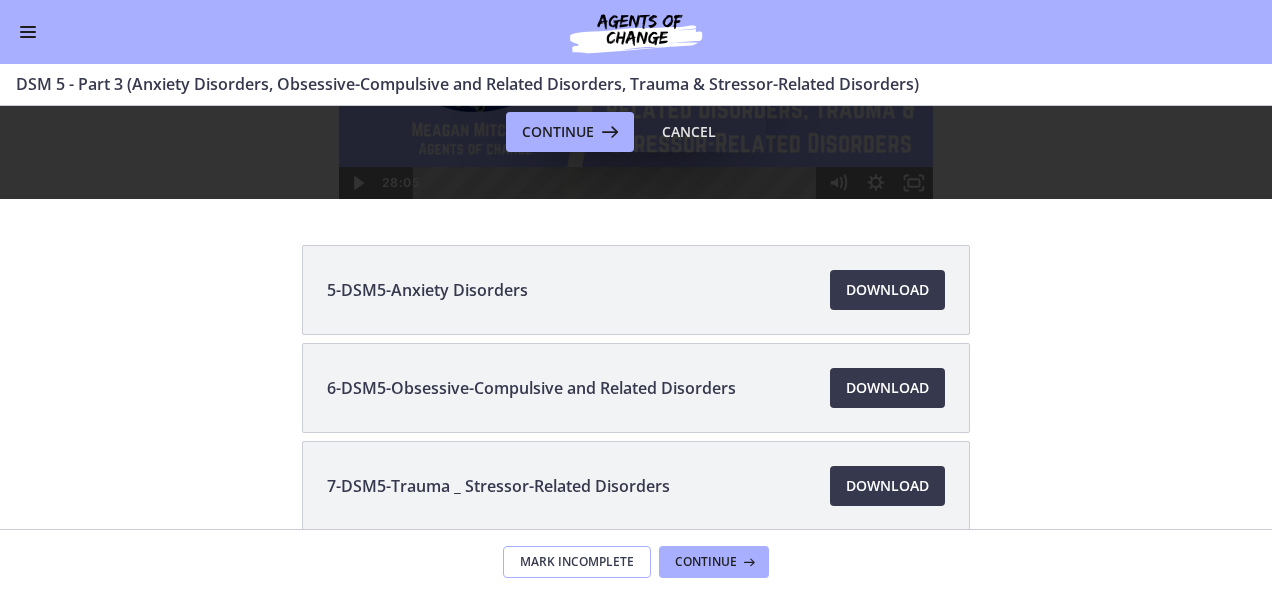 click on "Mark Incomplete" at bounding box center (577, 562) 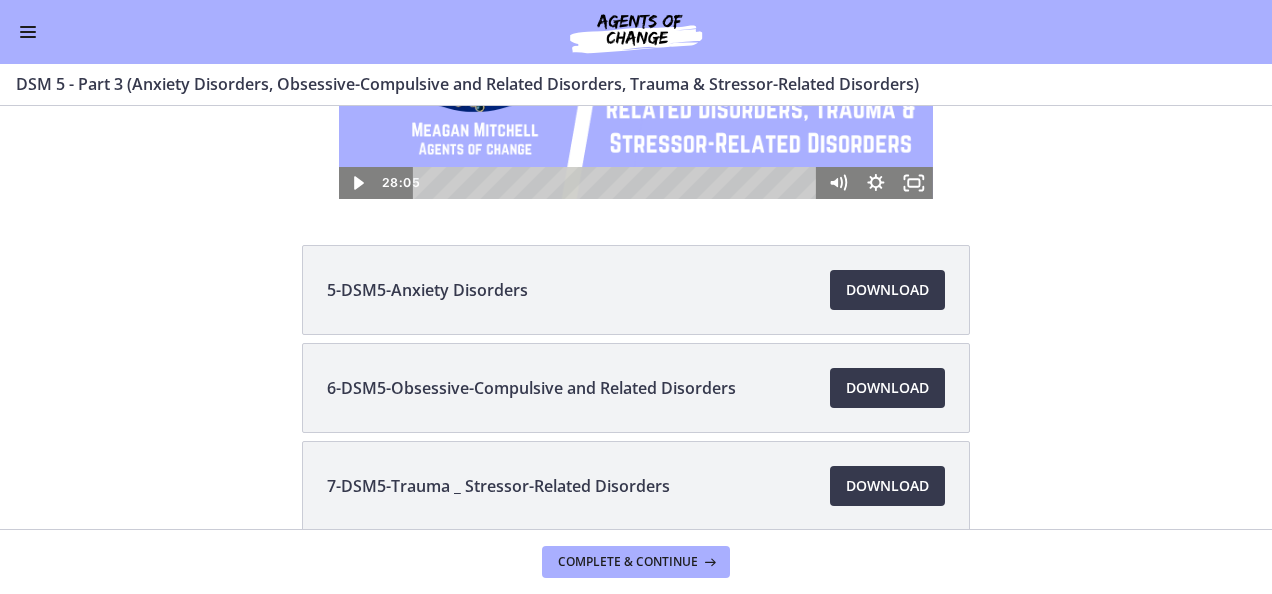 click at bounding box center [28, 32] 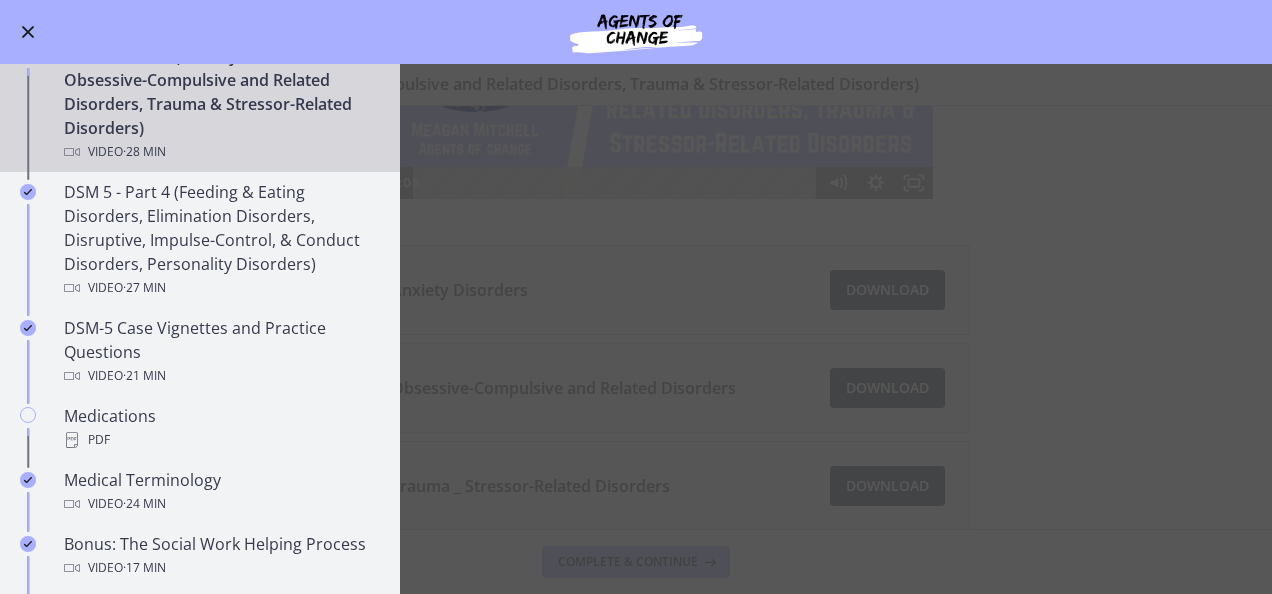 scroll, scrollTop: 1150, scrollLeft: 0, axis: vertical 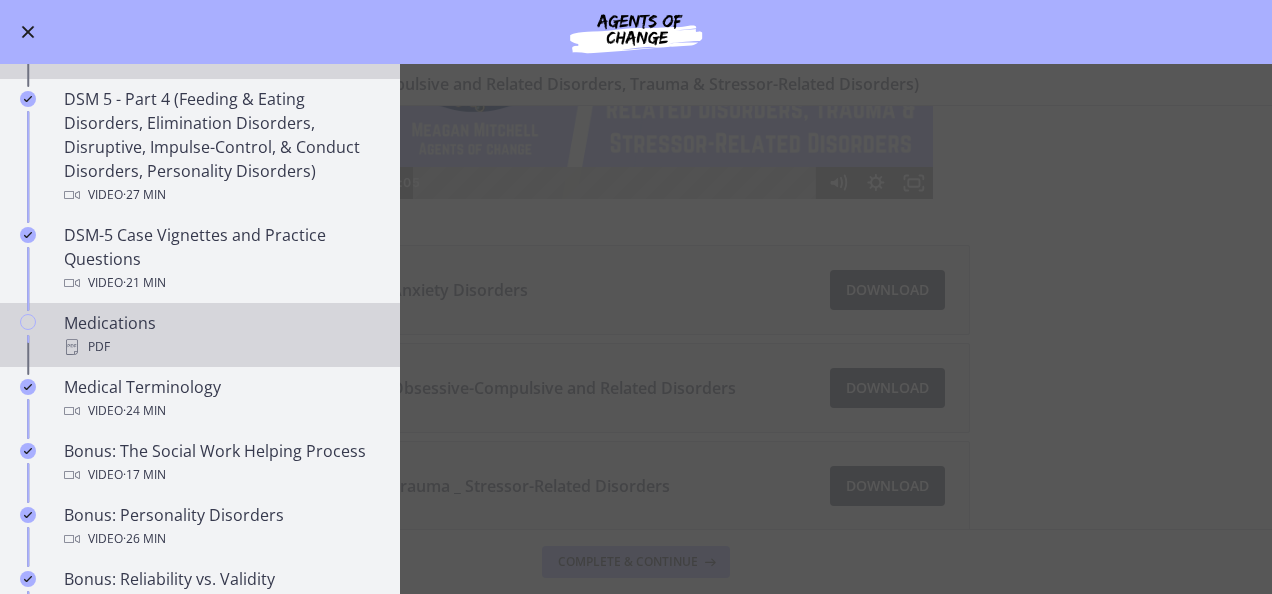 click on "Medications
PDF" at bounding box center [220, 335] 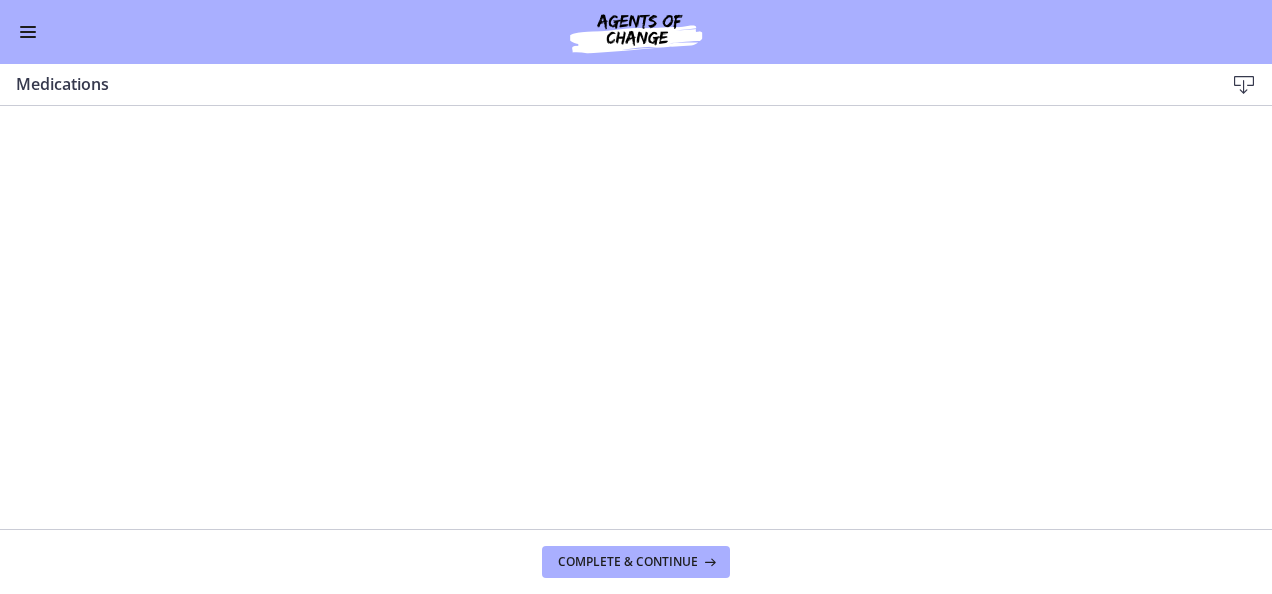 scroll, scrollTop: 0, scrollLeft: 0, axis: both 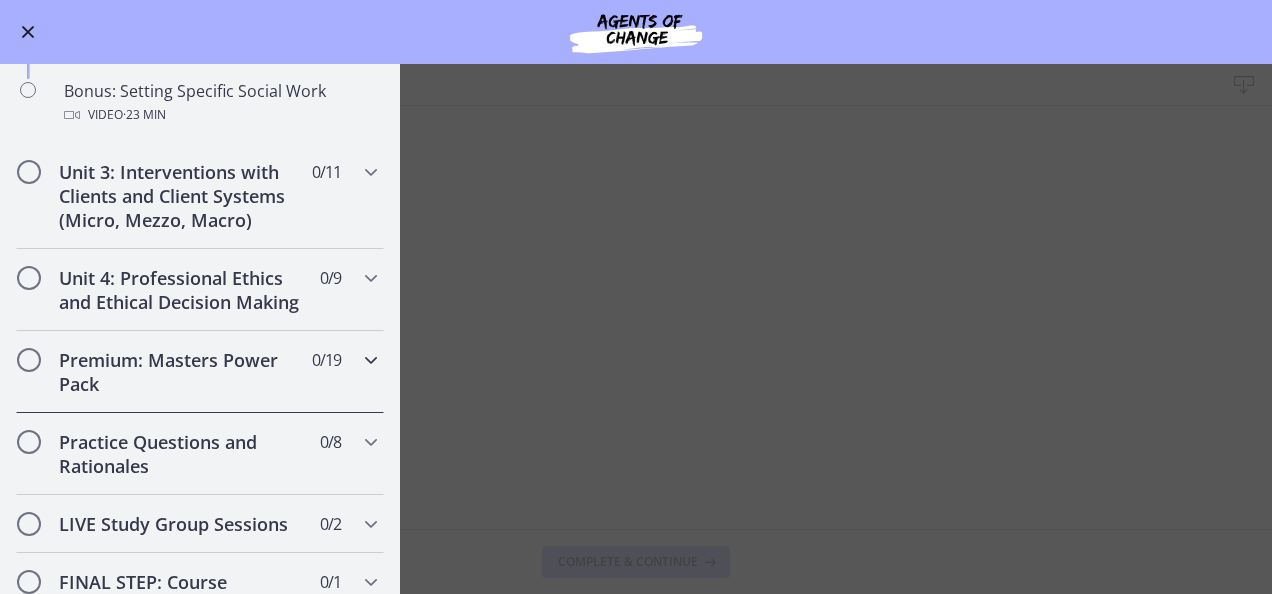 click on "Premium: Masters Power Pack" at bounding box center (181, 372) 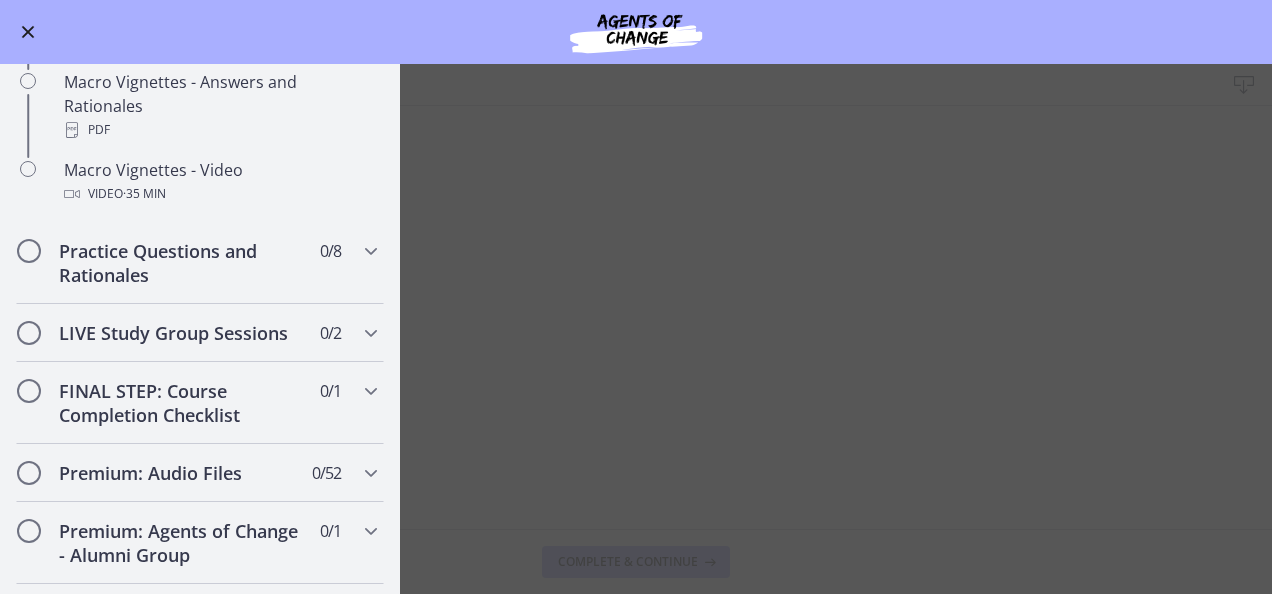 scroll, scrollTop: 2390, scrollLeft: 0, axis: vertical 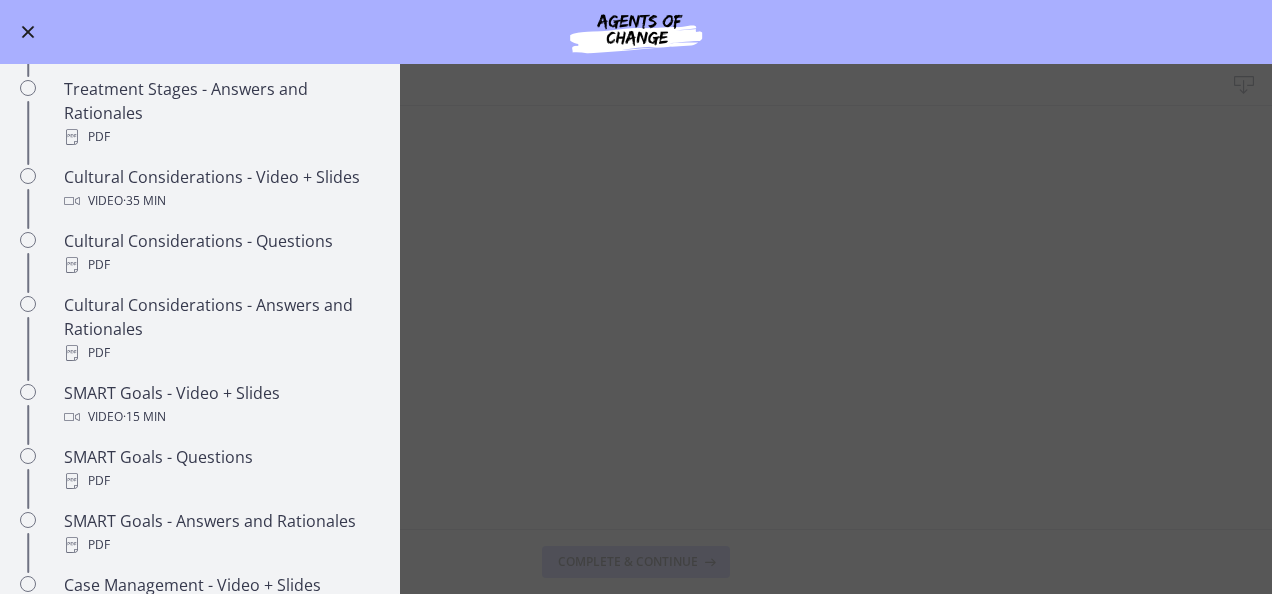 click at bounding box center [28, 32] 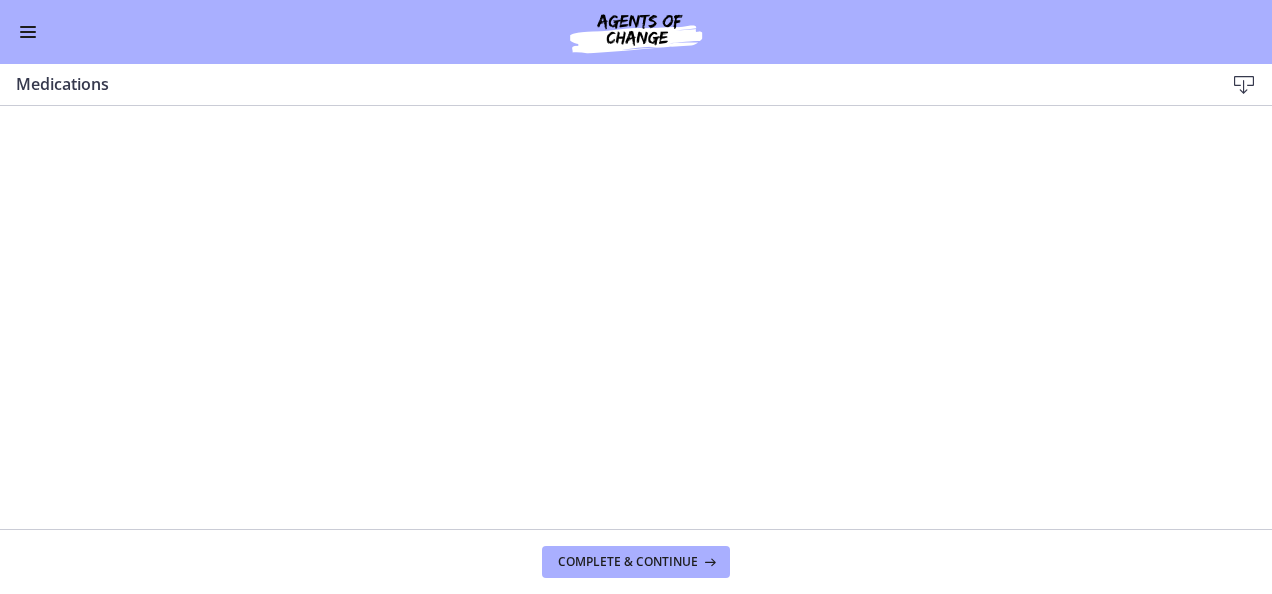drag, startPoint x: 1271, startPoint y: 102, endPoint x: 28, endPoint y: 36, distance: 1244.751 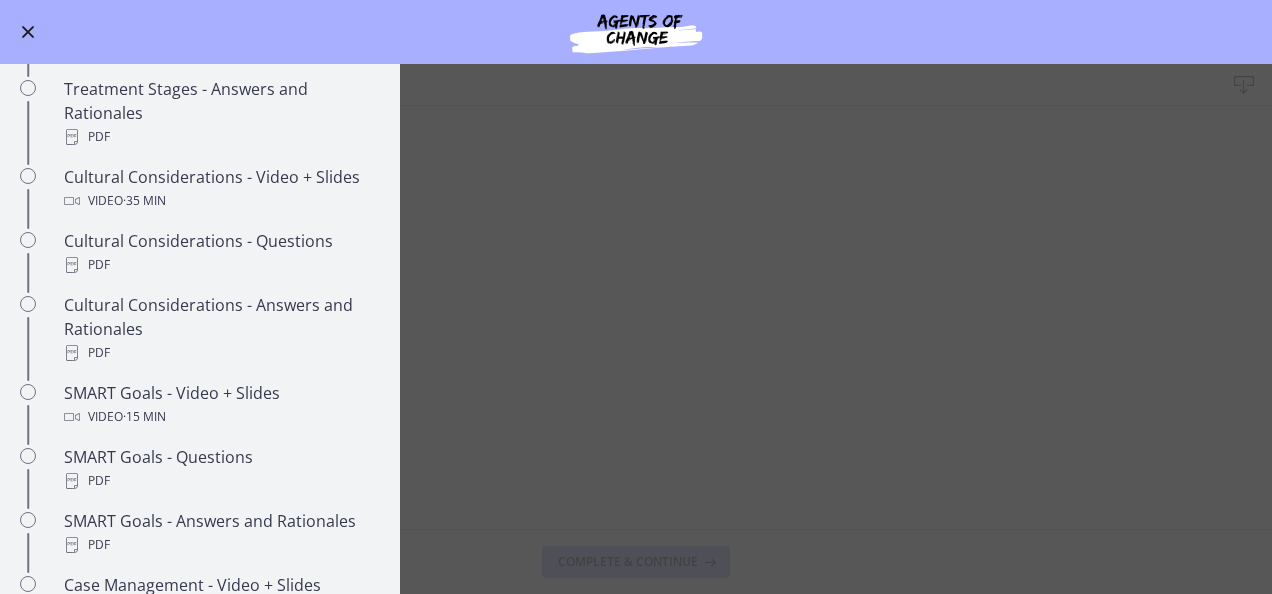 click at bounding box center [28, 32] 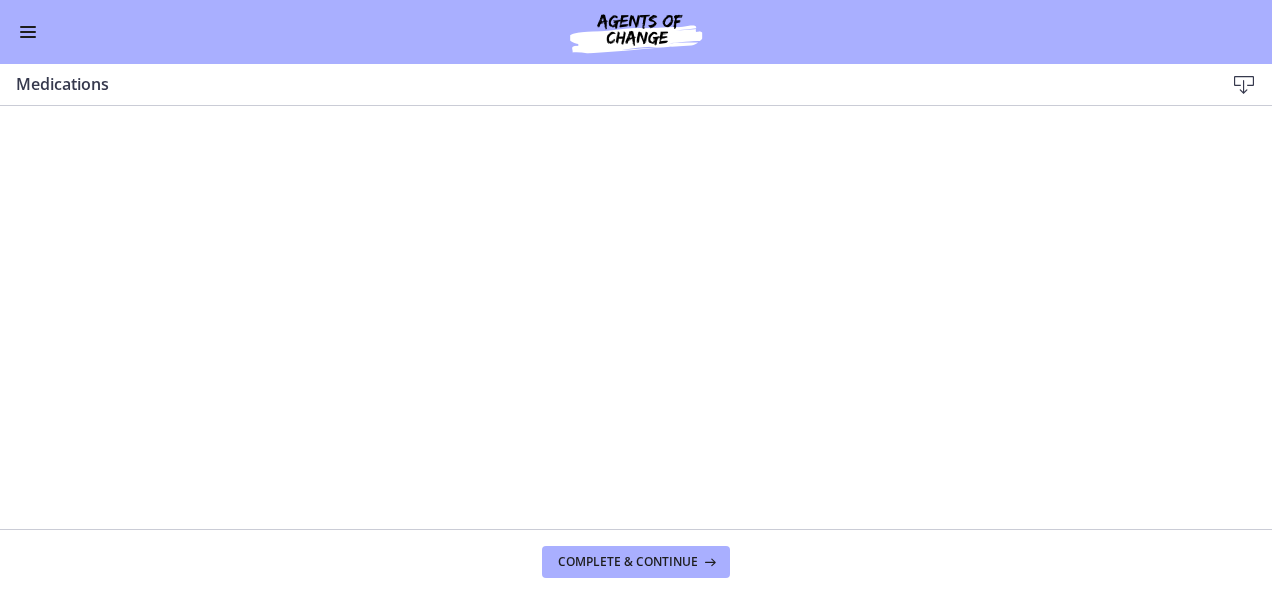 click at bounding box center (28, 27) 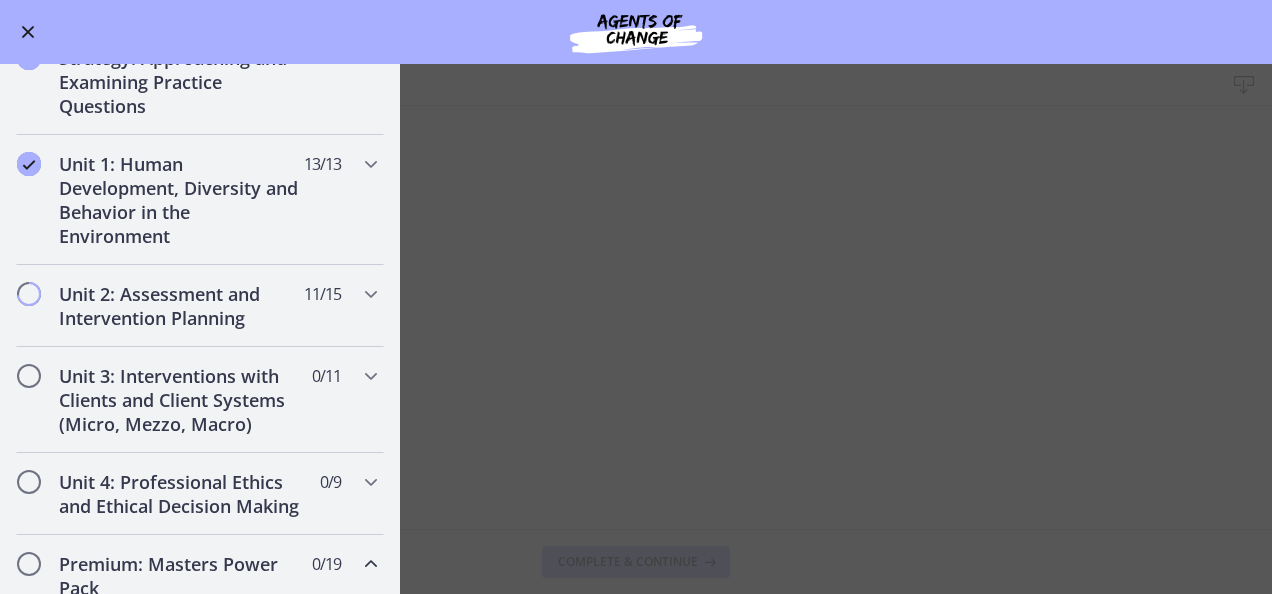 scroll, scrollTop: 306, scrollLeft: 0, axis: vertical 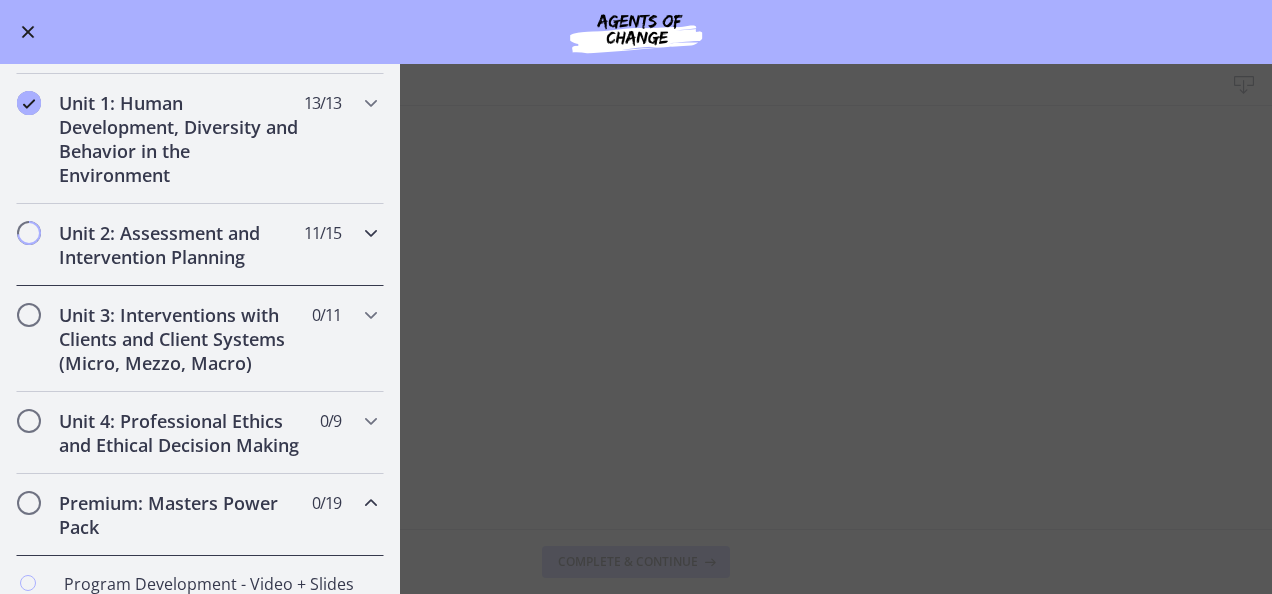 click on "Unit 2: Assessment and Intervention Planning" at bounding box center (181, 245) 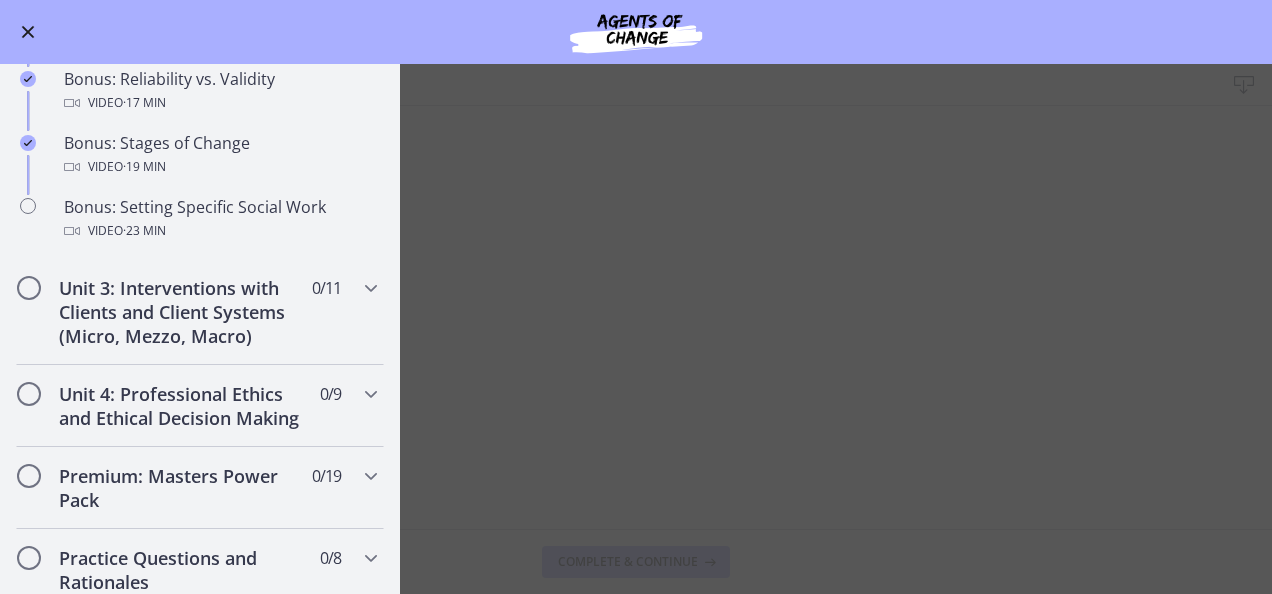 scroll, scrollTop: 1646, scrollLeft: 0, axis: vertical 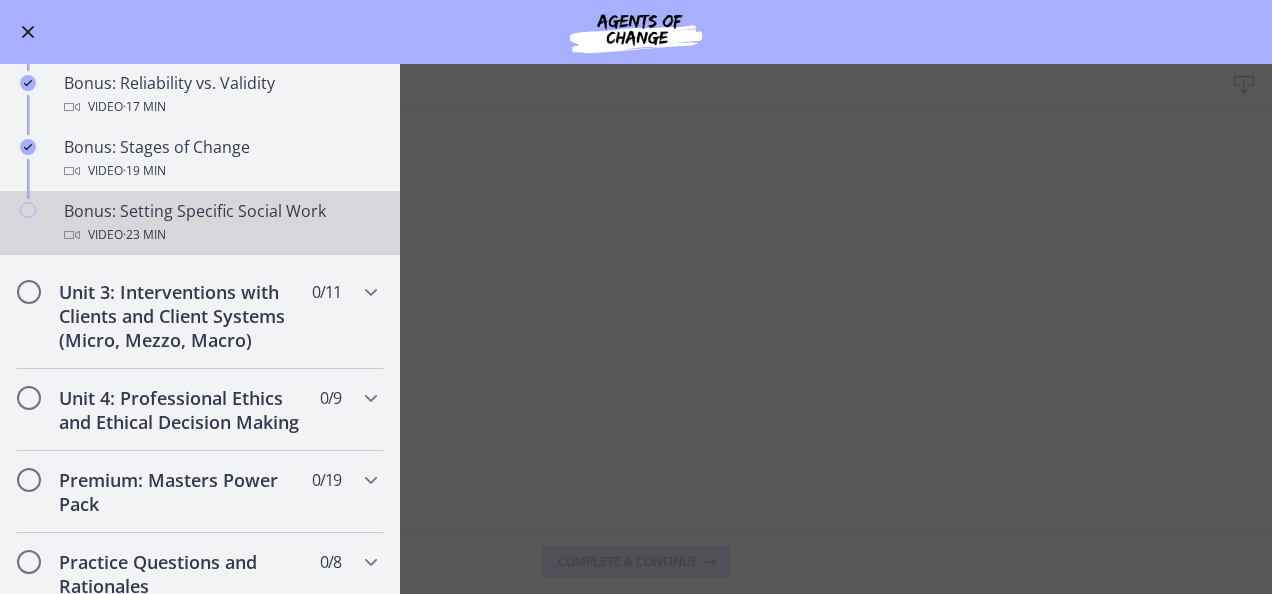 click on "Bonus: Setting Specific Social Work
Video
·  23 min" at bounding box center [220, 223] 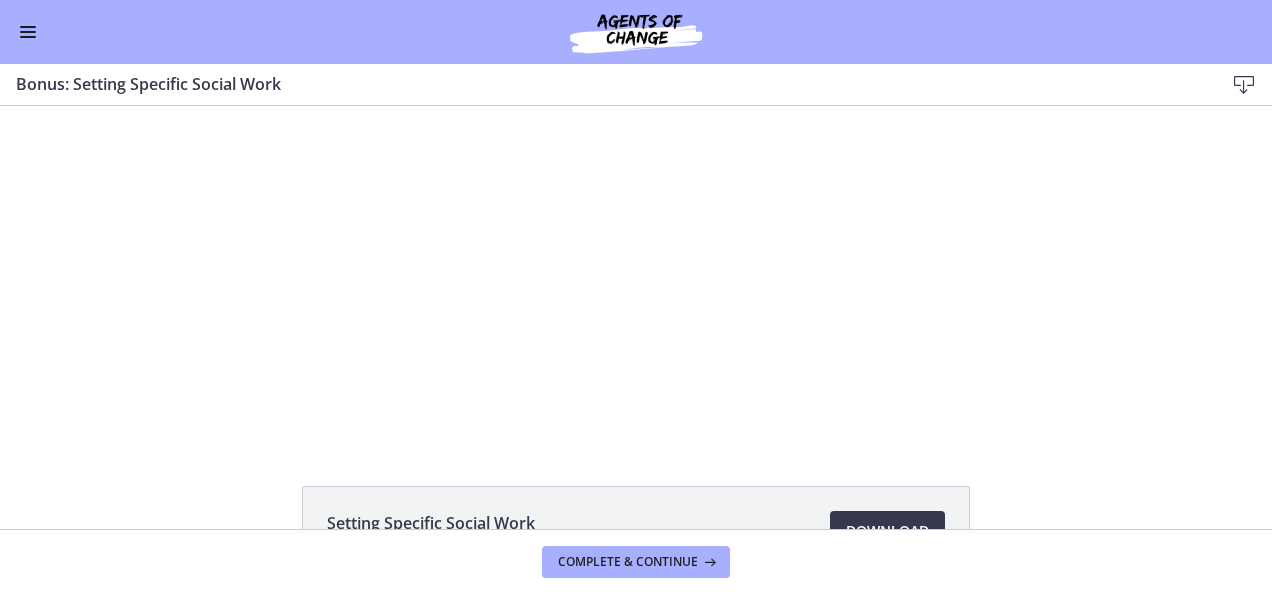 scroll, scrollTop: 0, scrollLeft: 0, axis: both 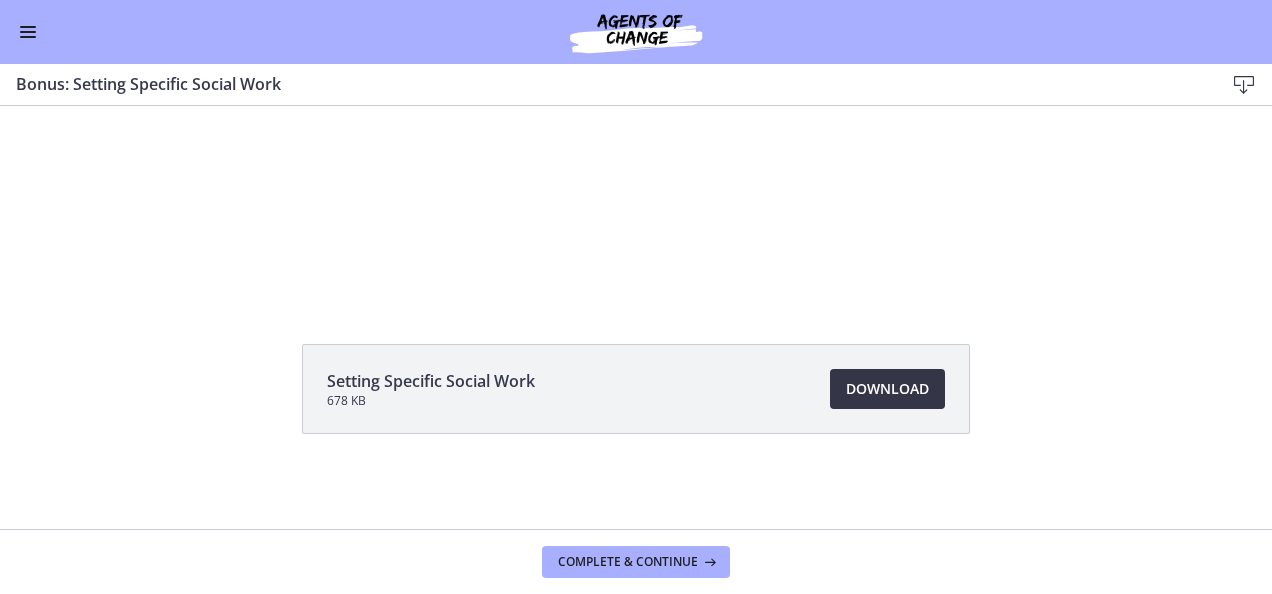 click on "Download
Opens in a new window" at bounding box center (887, 389) 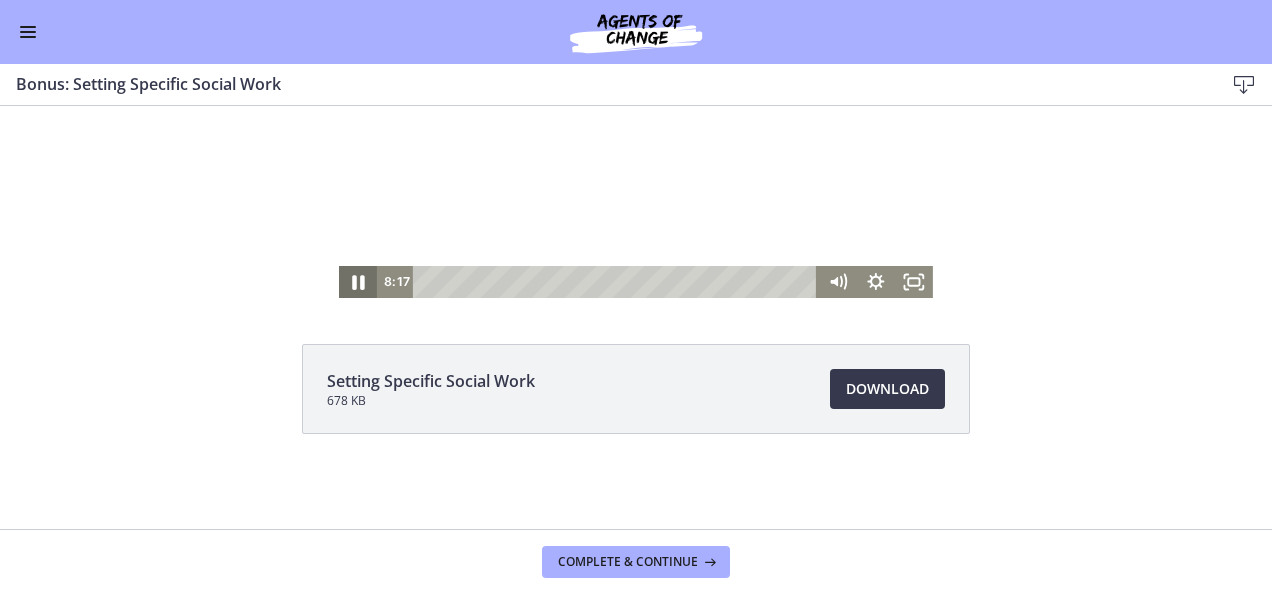 click 